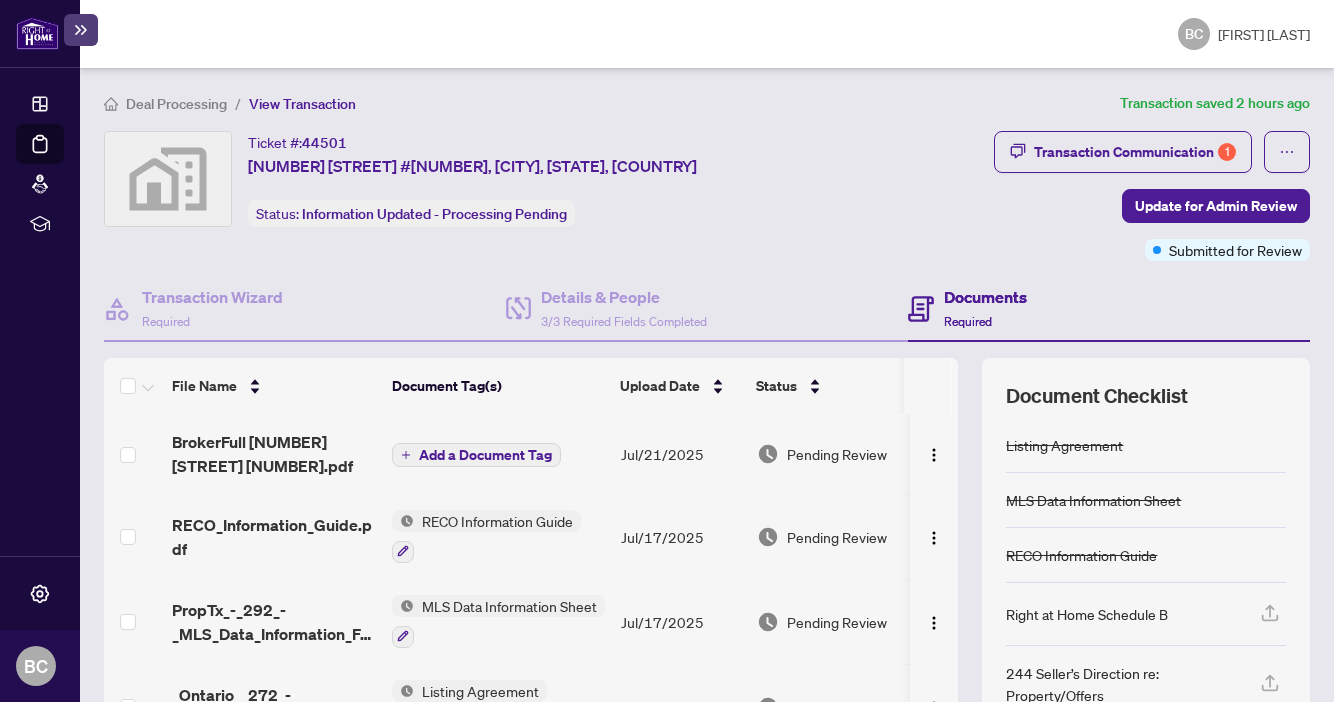 scroll, scrollTop: 0, scrollLeft: 0, axis: both 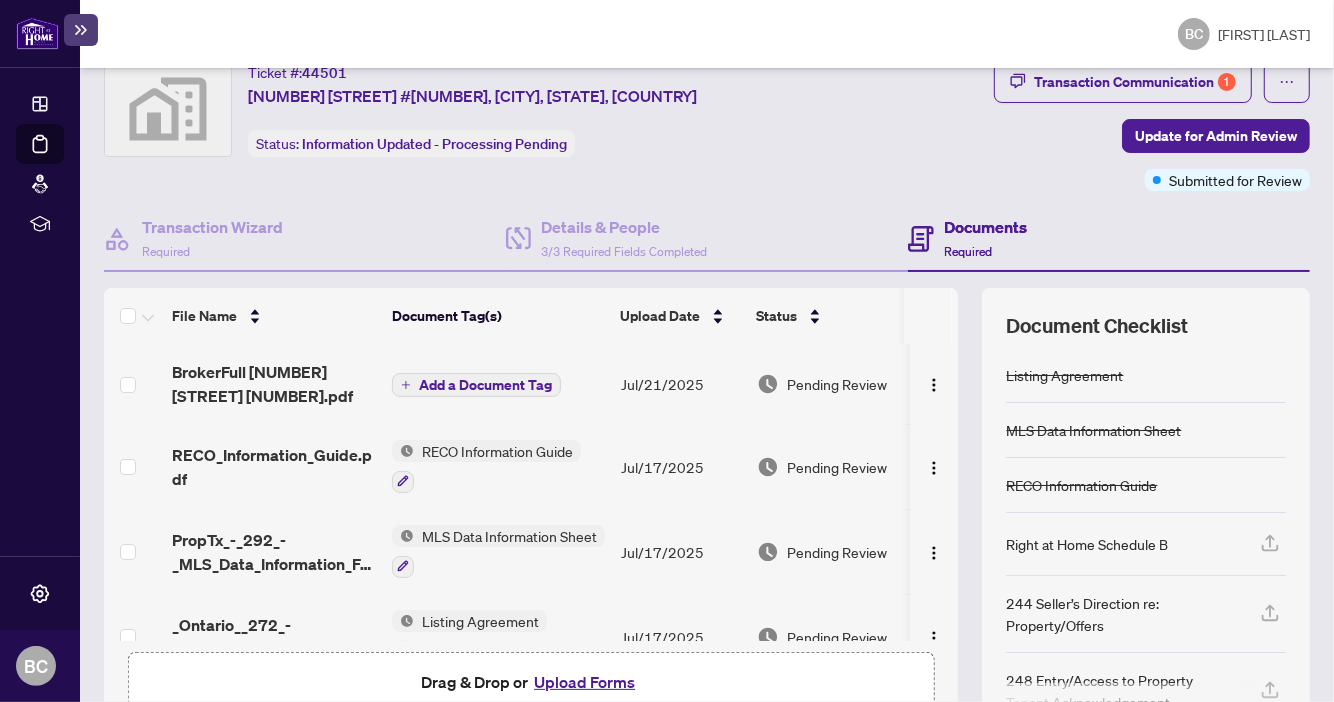 click on "Transaction Communication 1" at bounding box center (1135, 82) 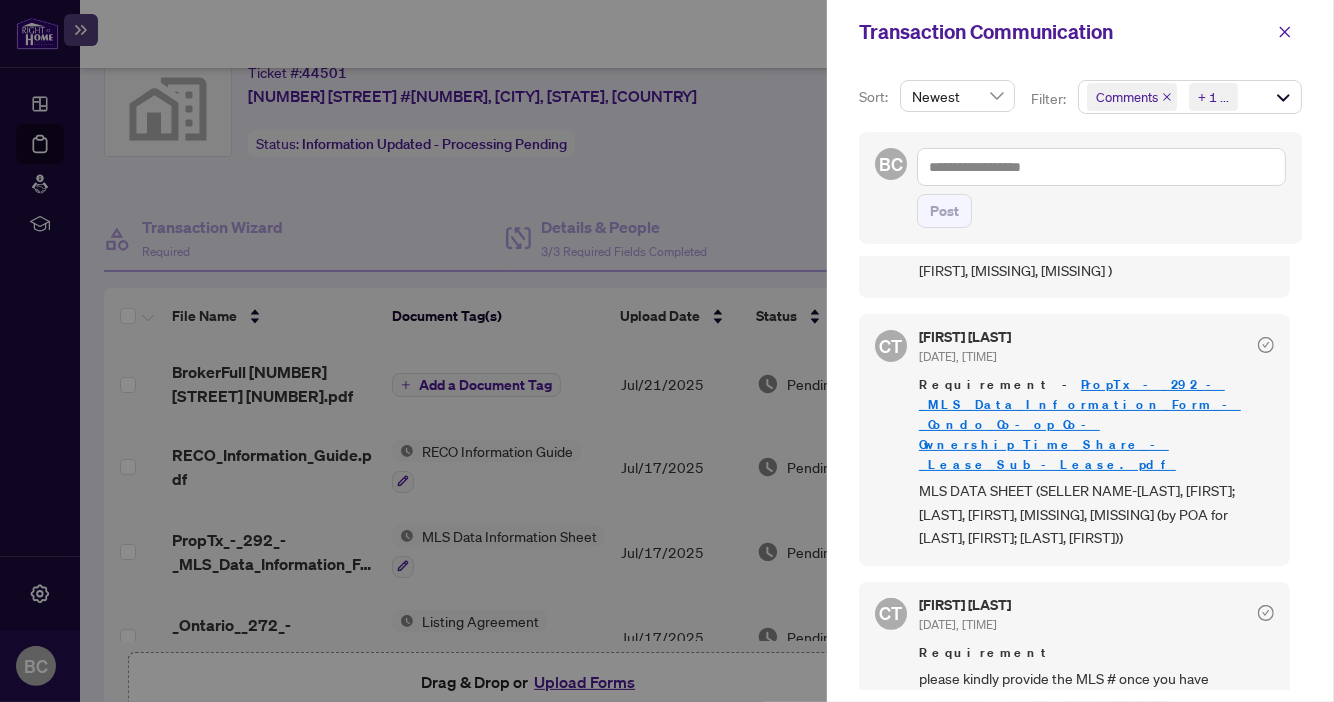 scroll, scrollTop: 339, scrollLeft: 0, axis: vertical 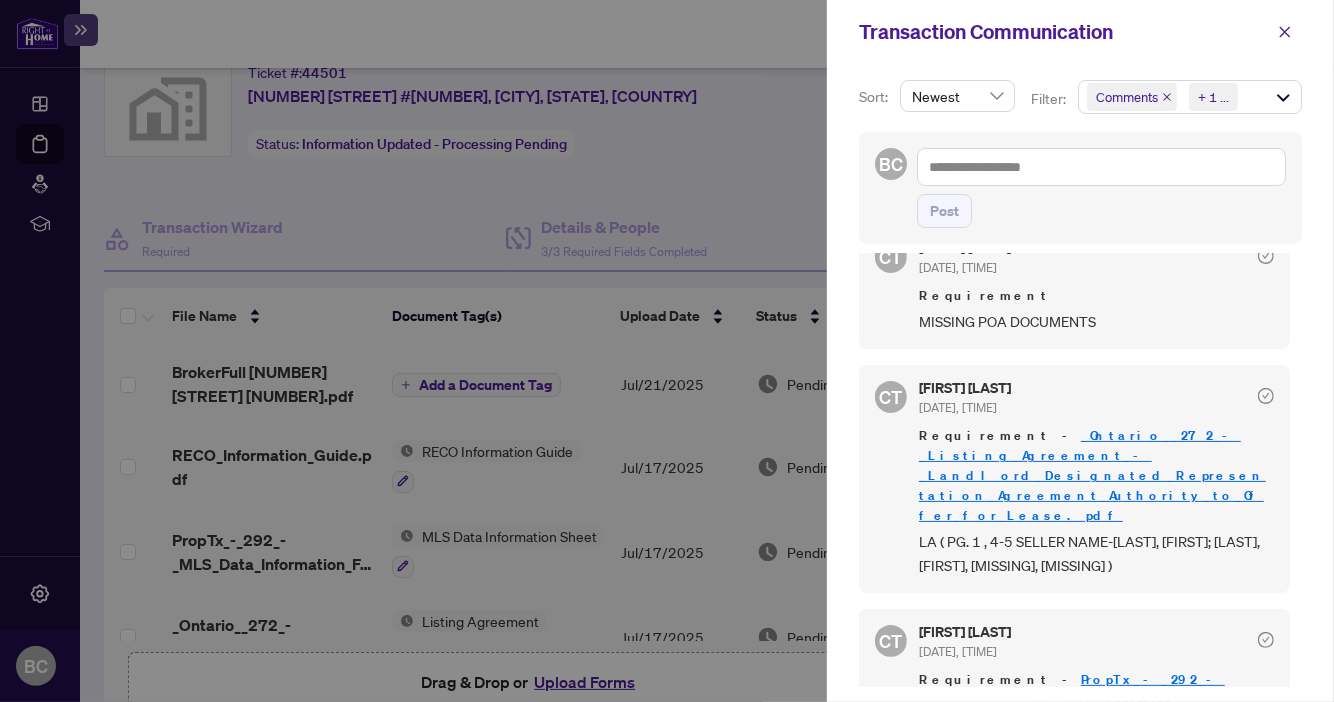 click on "_Ontario__272_-_Listing_Agreement_-_Landlord_Designated_Representation_Agreement_Authority_to_Offer_for_Lease.pdf" at bounding box center (1092, 475) 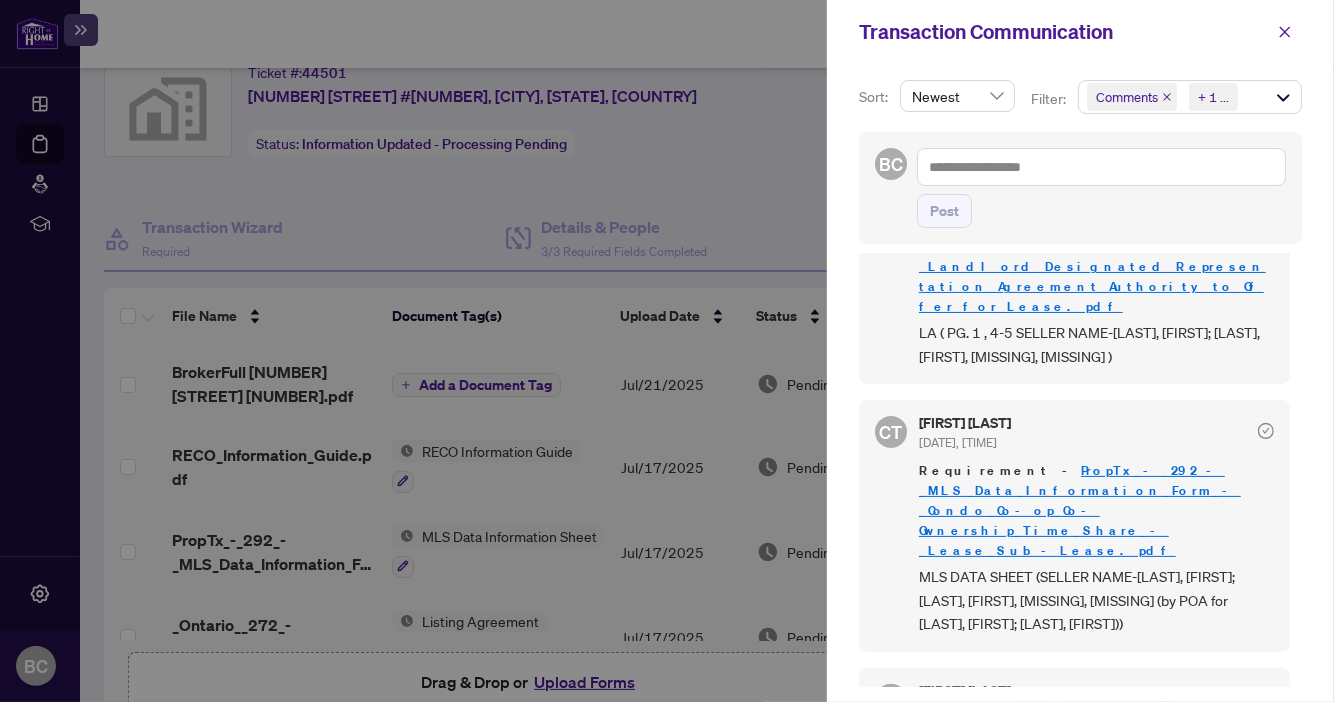 scroll, scrollTop: 250, scrollLeft: 0, axis: vertical 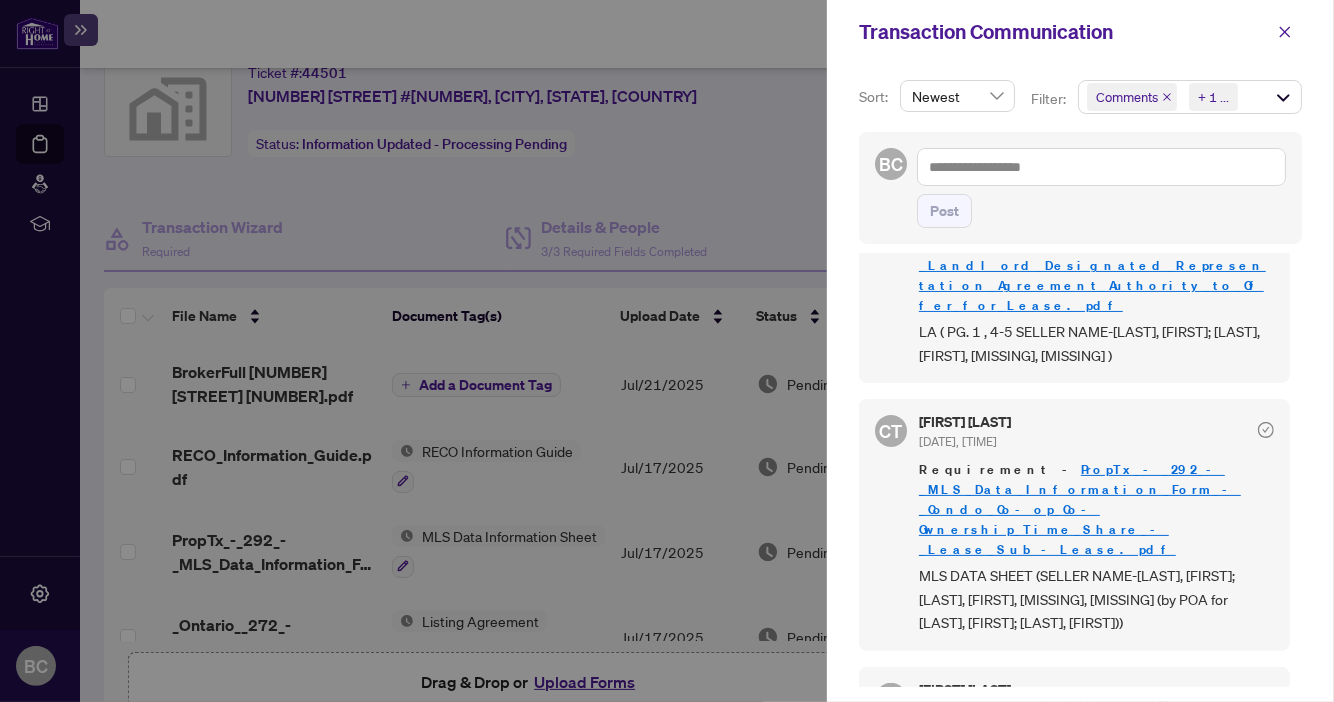 click on "PropTx_-_292_-_MLS_Data_Information_Form_-_Condo_Co-op_Co-Ownership_Time_Share_-_Lease_Sub-Lease.pdf" at bounding box center (1080, 509) 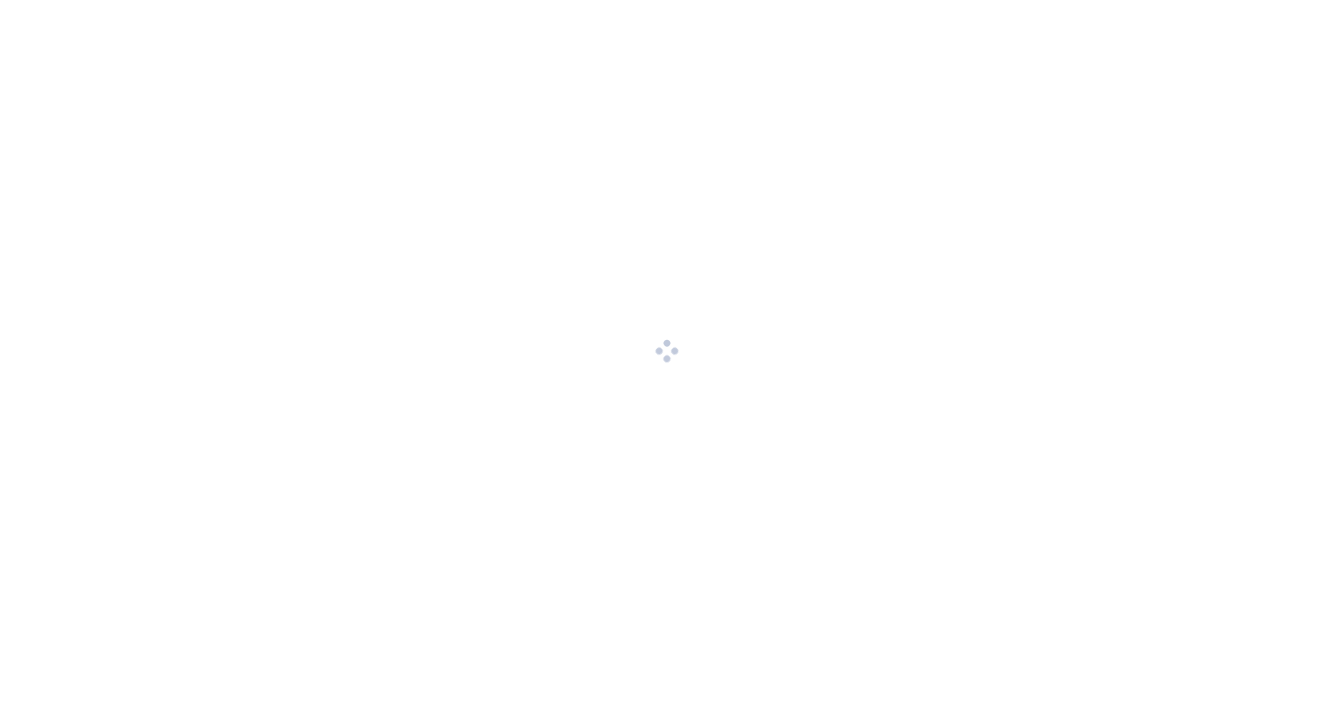 scroll, scrollTop: 0, scrollLeft: 0, axis: both 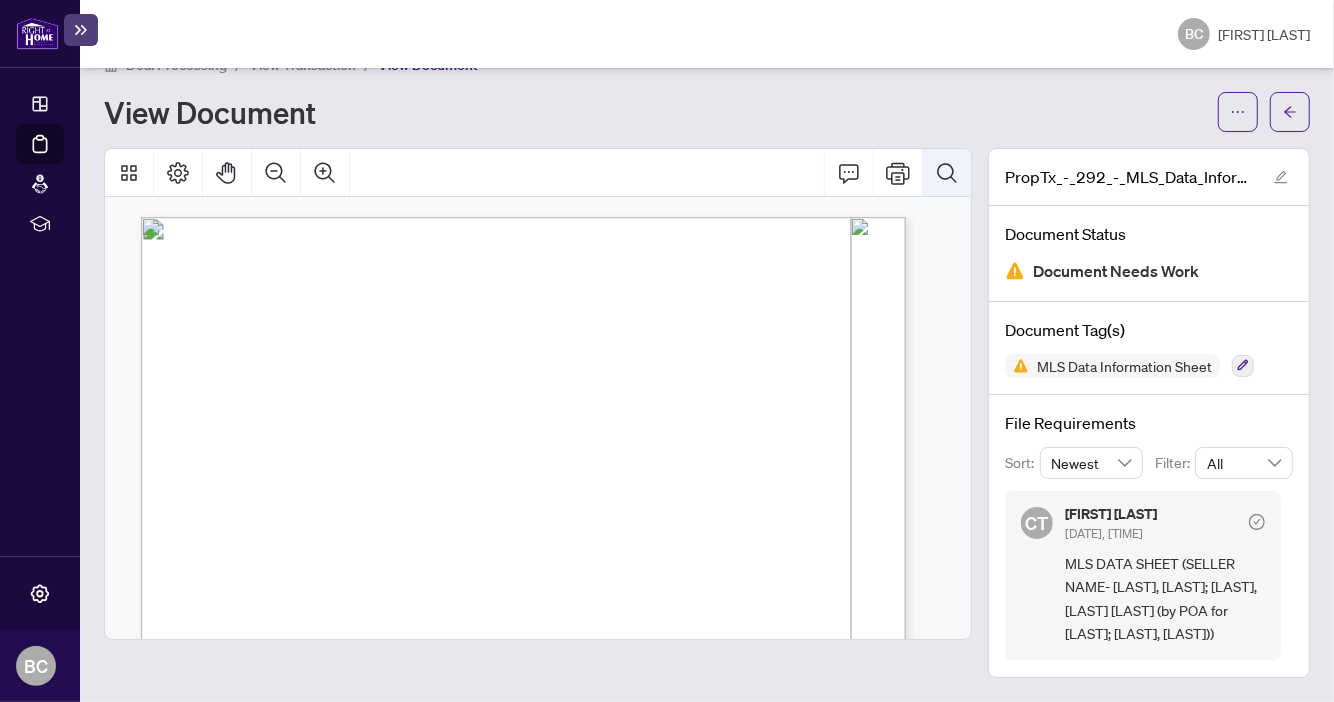 click 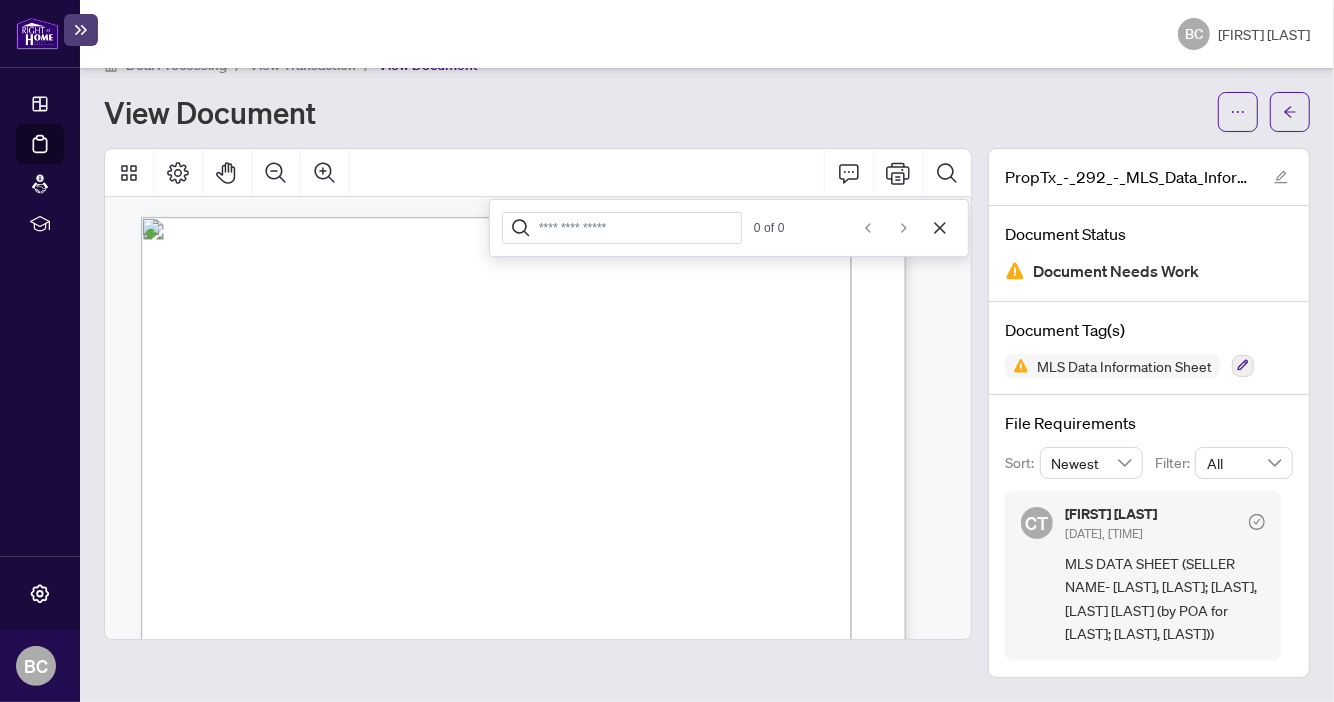 click on "*MANDATORY IF AVAILABLE
ABBREV.  POSTAL CODE
MUNICIPALITY
AREA
LOCATION
COMMUNITY  *
AMOUNTS/DATES
SELLERS
INITIALS
LOT SHAPE  (Check 1)
Irregular  Other  Pie  Rectangular  Reverse Pie  Square
WATERFRONT
BUILDING NAME  (100 characters)  PROPERTY MANAGEMENT COMPANY  (60 characters)
CONDO REGISTRY OFFICE  (8 characters)  CONDO CORP #  LEVEL  (10 characters)  UNIT #
Yes  No
MAINTENANCE
LEASE PRICE  CONTRACT COMMENCEMENT
/  /
MM  DD  YYYY
EXPIRY DATE
/  /
MM  DD  YYYY
For Lease
LEASE  (Check 1)
For Sub-Lease
POSSESSION DATE
/  /
MM  DD  YYYY
�  POSSESSION REMARKS  �  (75 characters)
HOLDOVER DAYS  LANDLORD NAME  (200 characters)
�  ONE OF POSSESSION DATE OR POSSESSION REMARKS IS MANDATORY
12 Months
LEASE TERM  (Check 1)
24 Months  36 Plus Months  Month to Month  Short Term Lease  Weekly
Weekly
PAYMENT FREQUENCY  (Check 1)
Monthly  Annually  Other  Cheque
PAYMENT METHOD  (Check 1)
Credit Card  Direct Withdrawal  Other
ASSESSMENT ROLL # (ARN)  PIN #  ADDITIONAL PIN #" at bounding box center [619, 836] 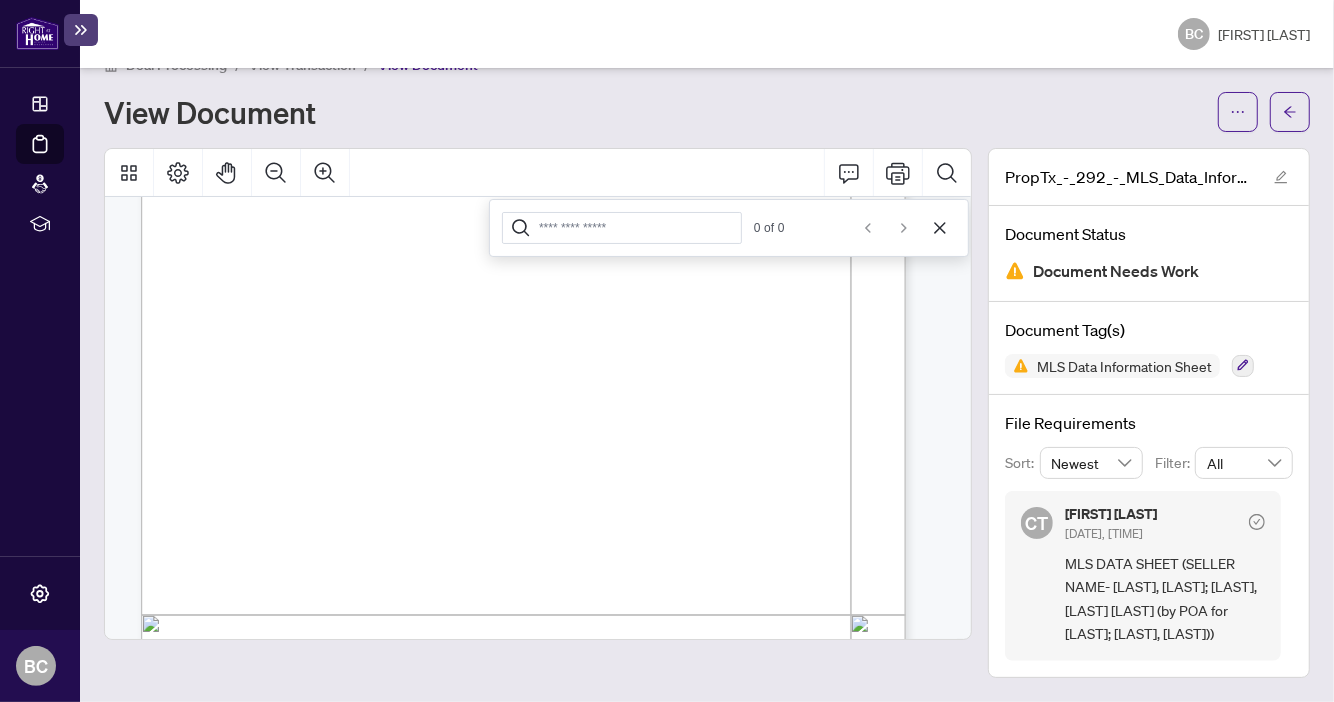 scroll, scrollTop: 314, scrollLeft: 0, axis: vertical 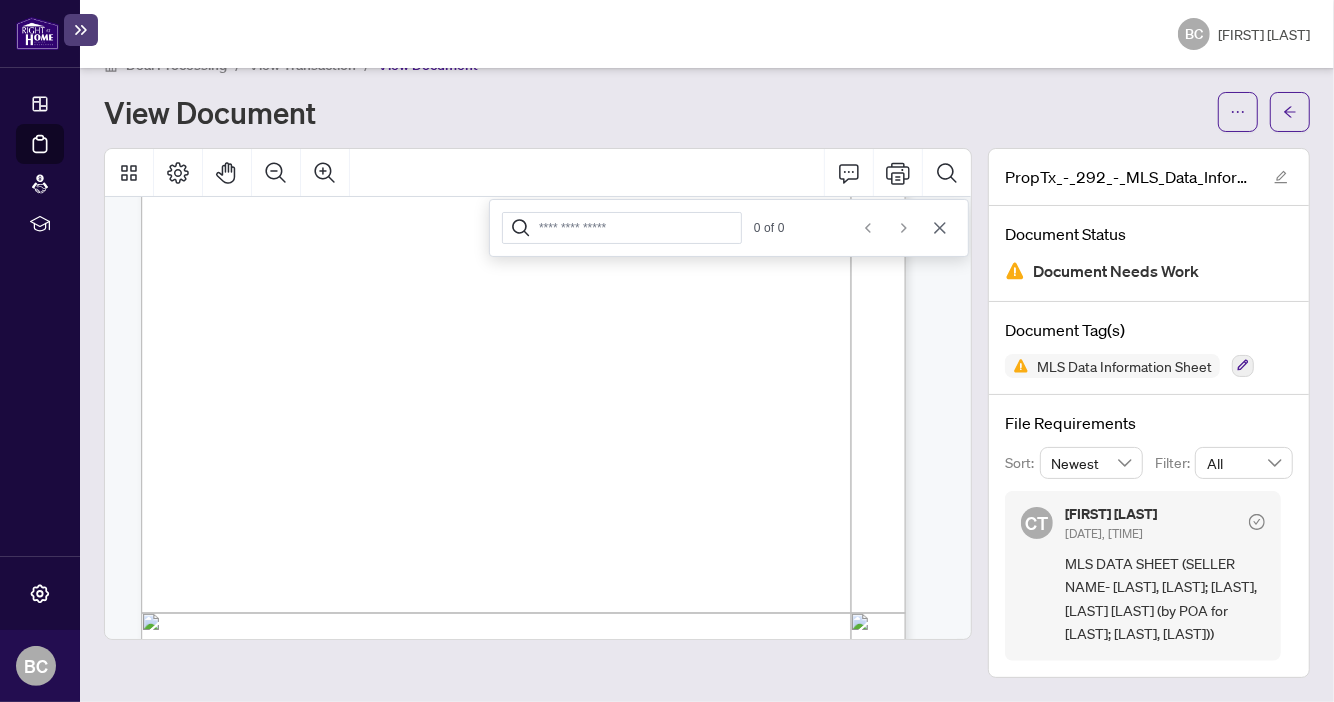 click 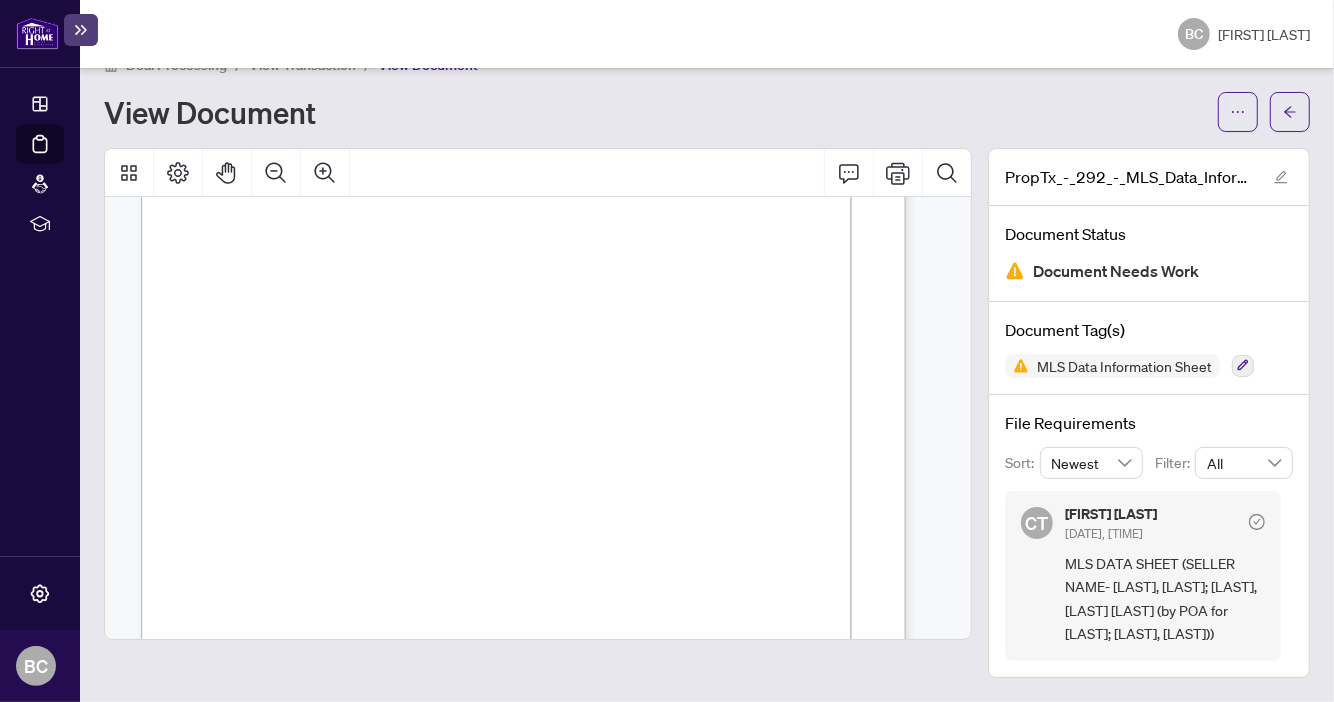 scroll, scrollTop: 12767, scrollLeft: 0, axis: vertical 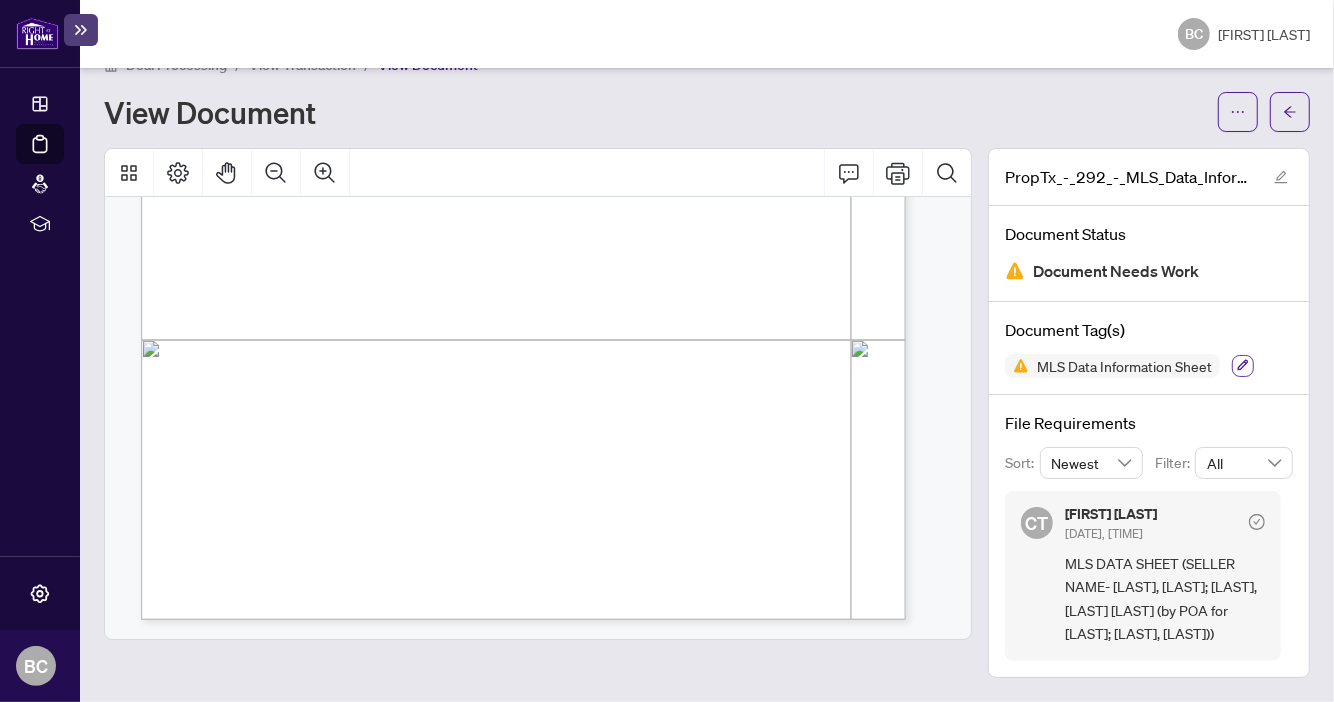 click at bounding box center [1243, 366] 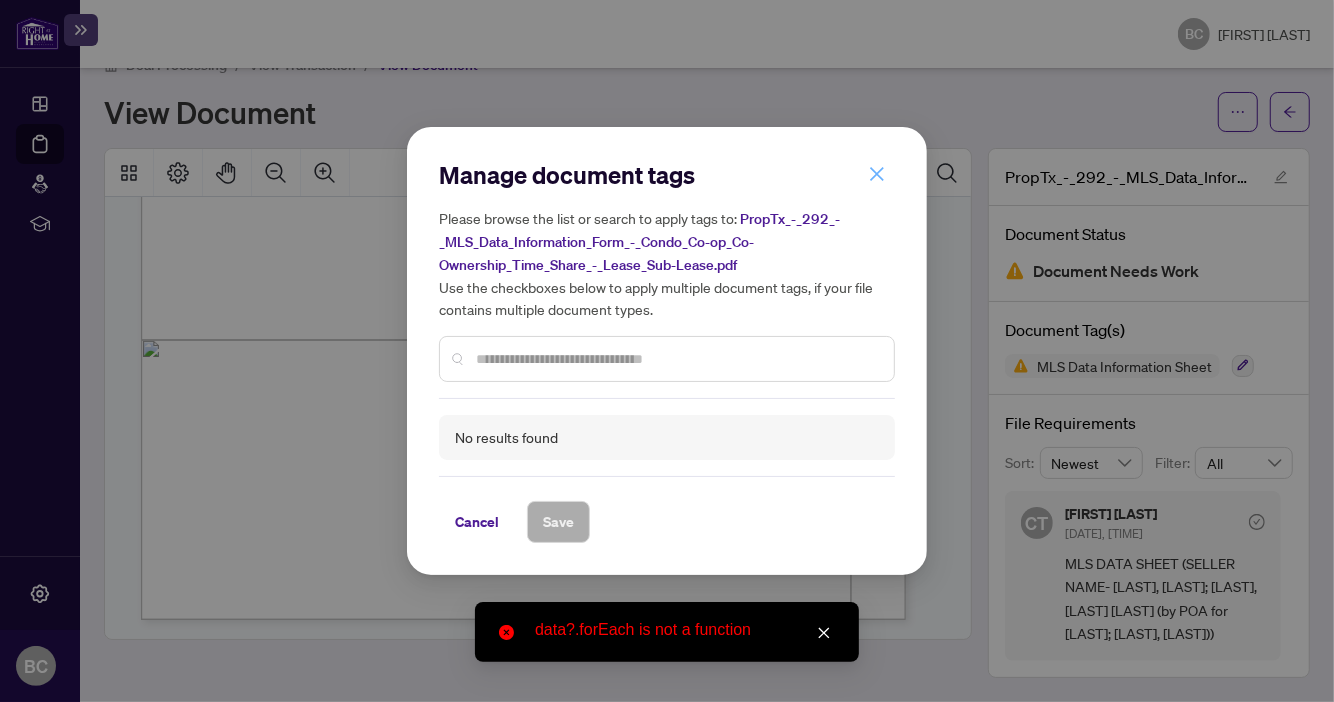 click 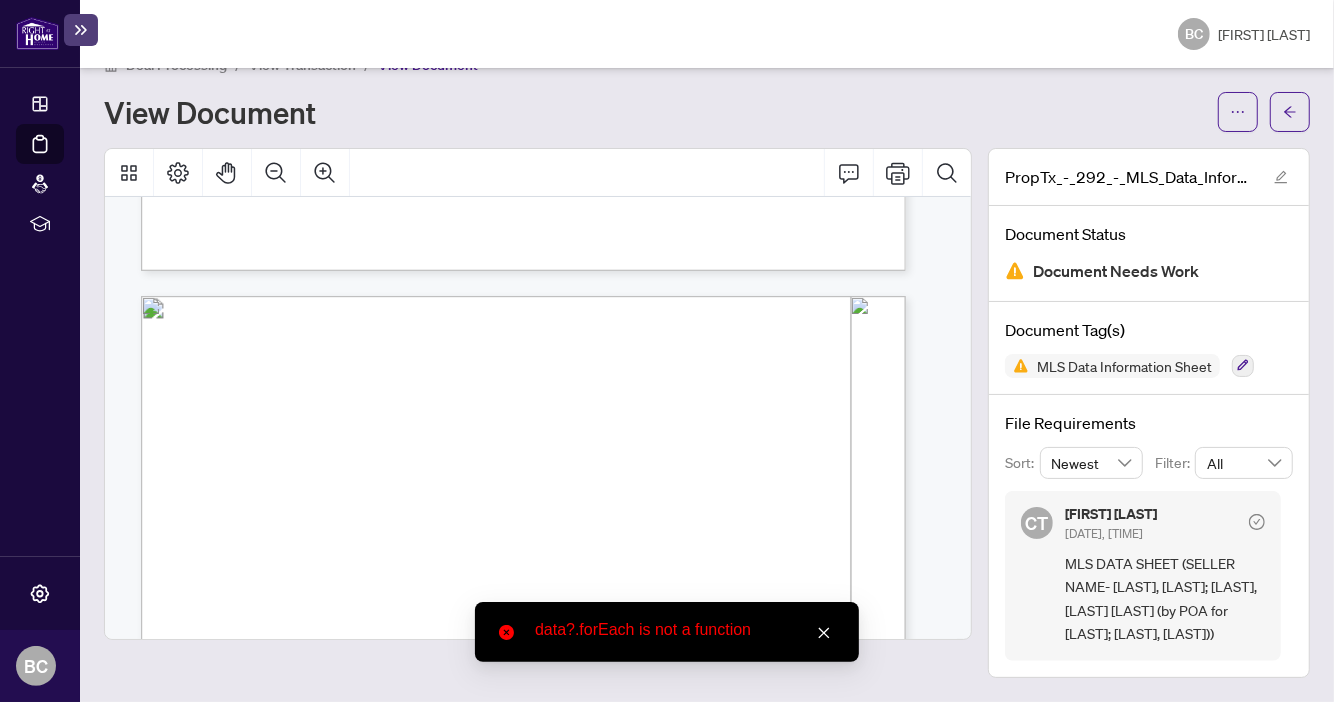 scroll, scrollTop: 12081, scrollLeft: 0, axis: vertical 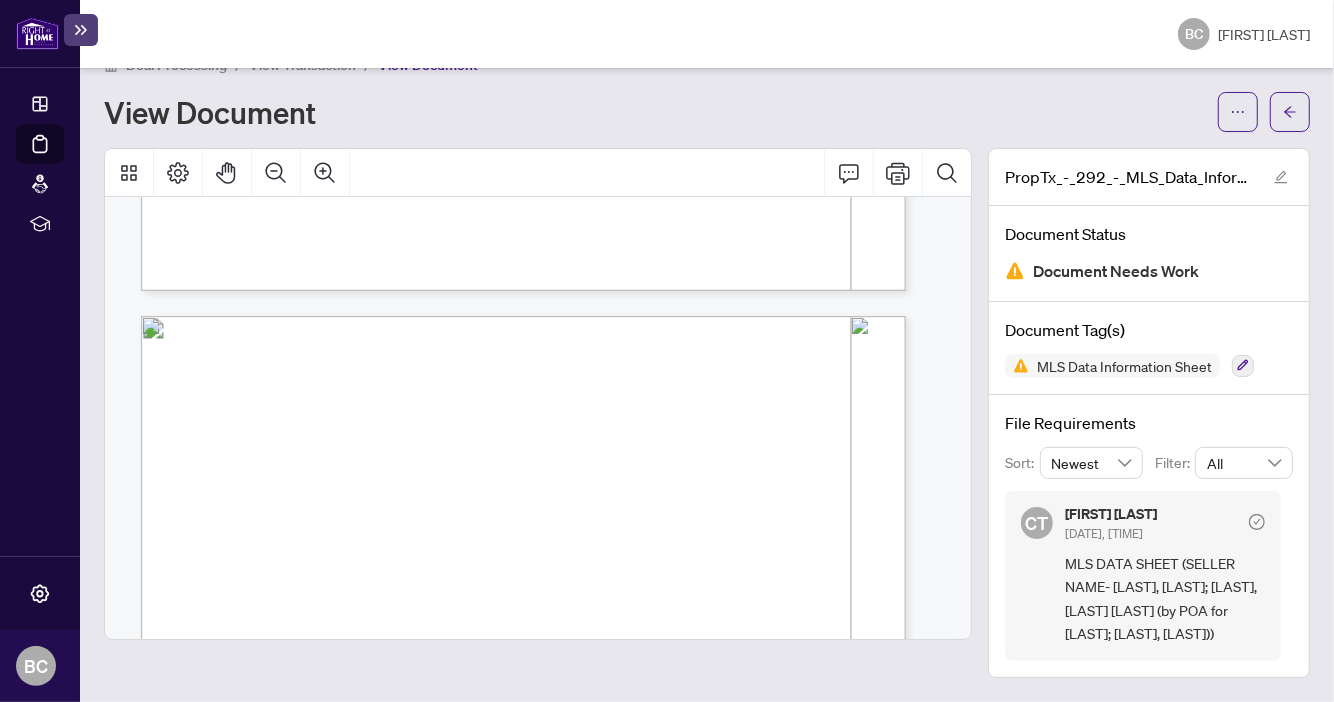 click at bounding box center [37, 33] 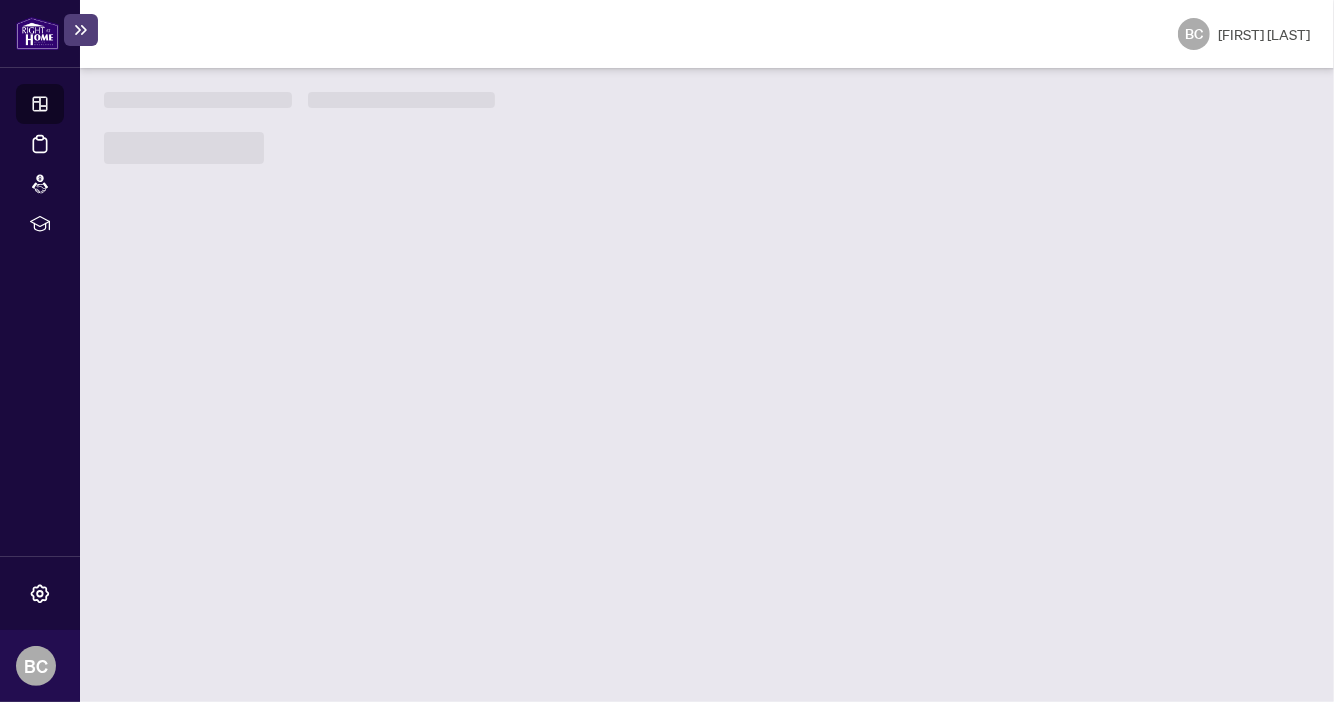 scroll, scrollTop: 0, scrollLeft: 0, axis: both 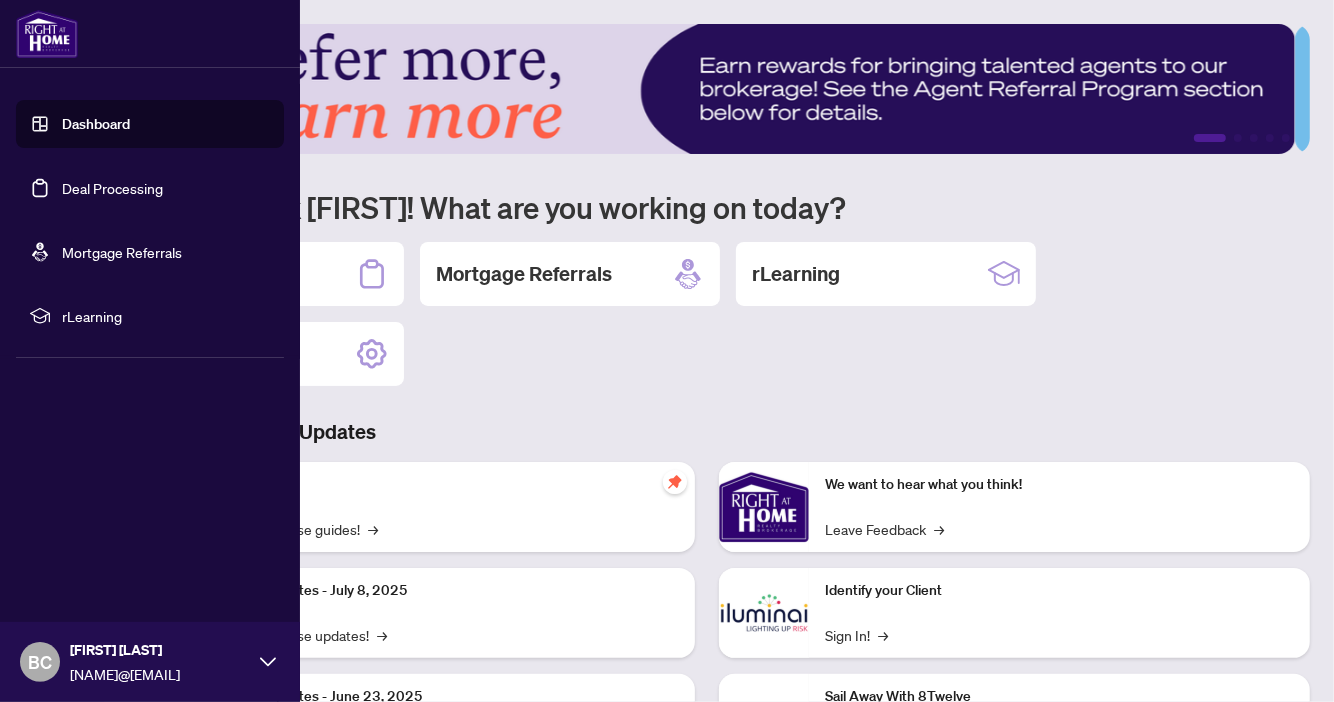 click on "Deal Processing" at bounding box center (112, 188) 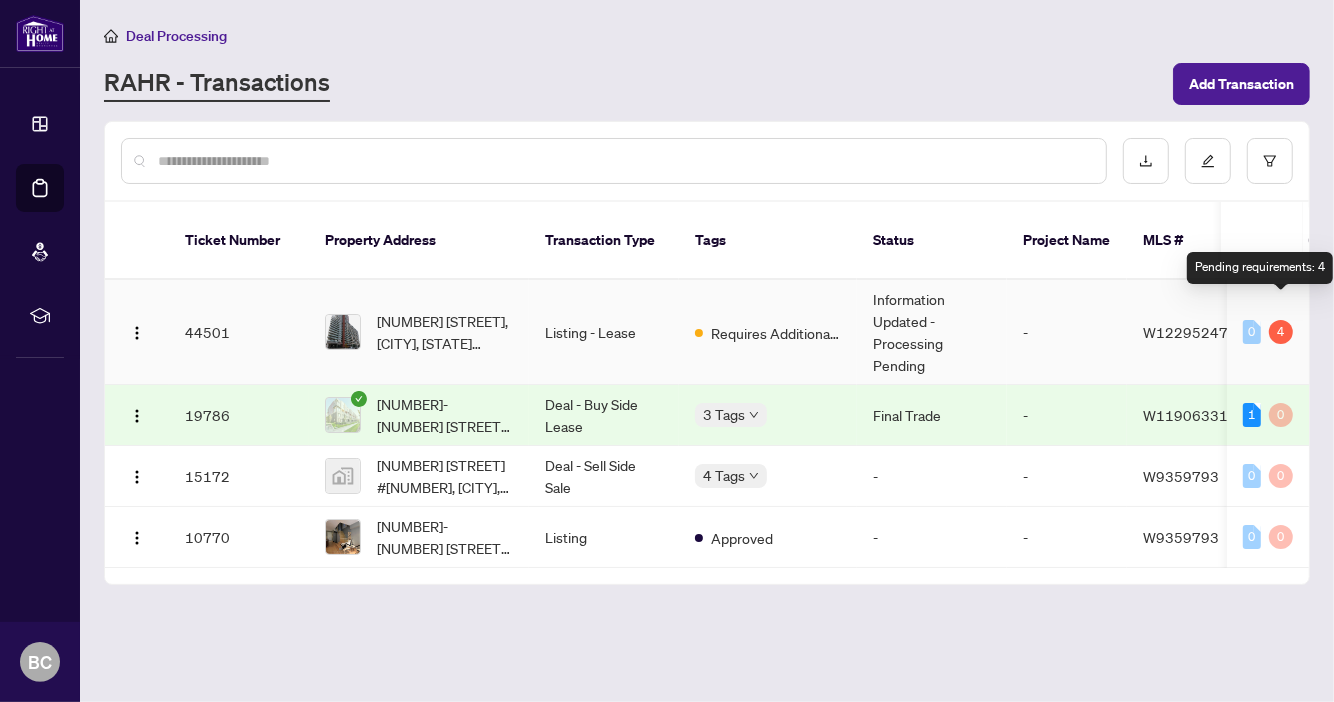 click on "4" at bounding box center [1281, 332] 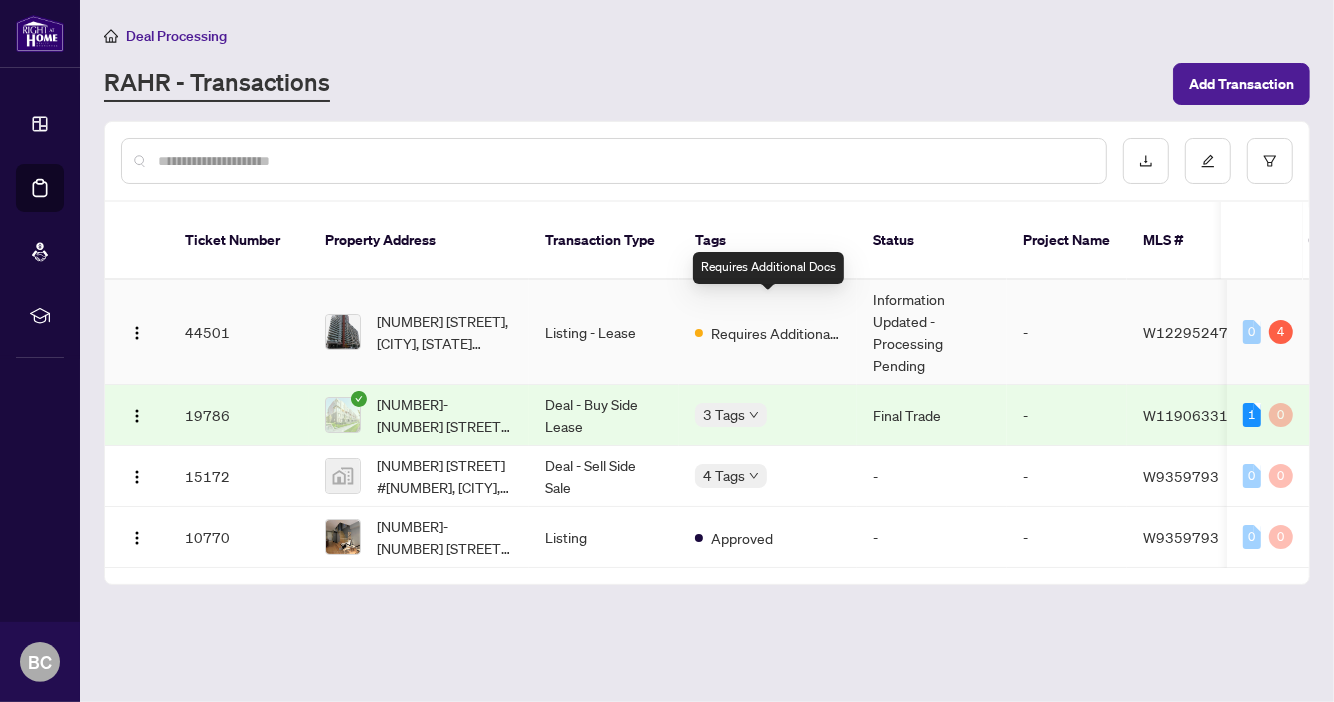 click on "Requires Additional Docs" at bounding box center (776, 333) 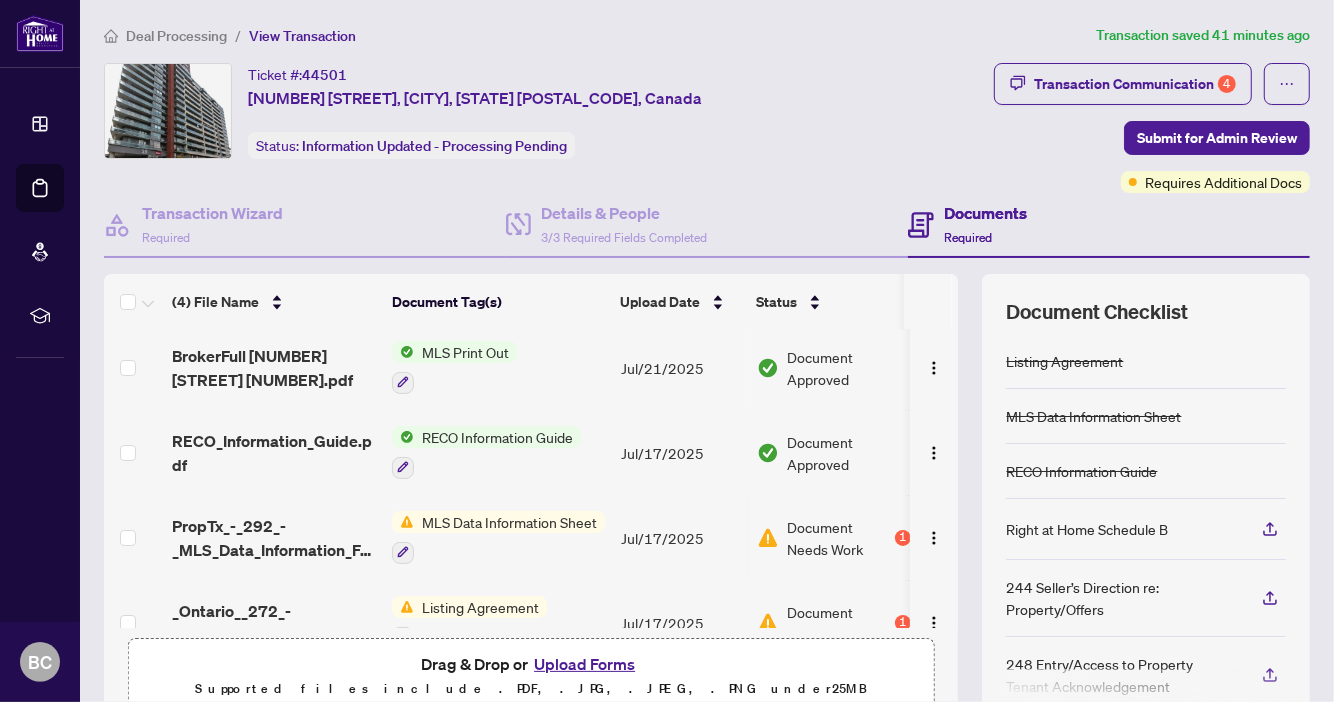 scroll, scrollTop: 44, scrollLeft: 0, axis: vertical 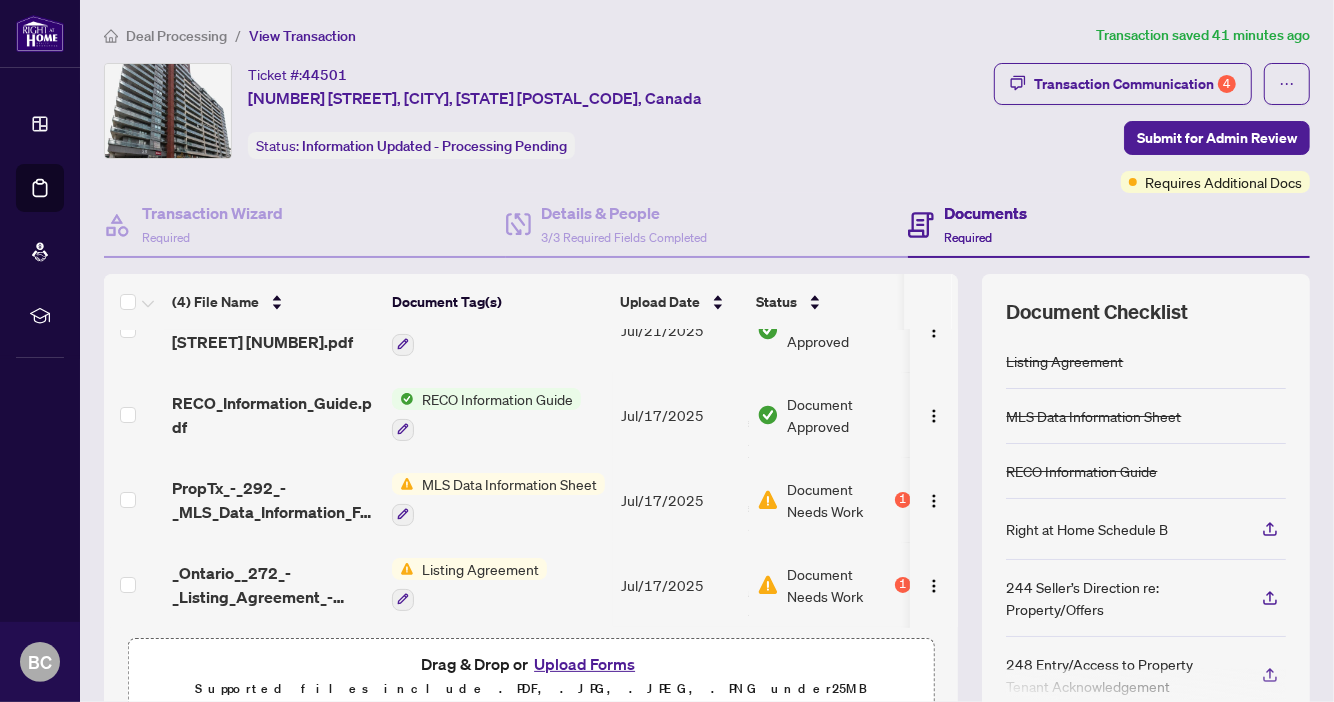 click on "Document Needs Work" at bounding box center [839, 585] 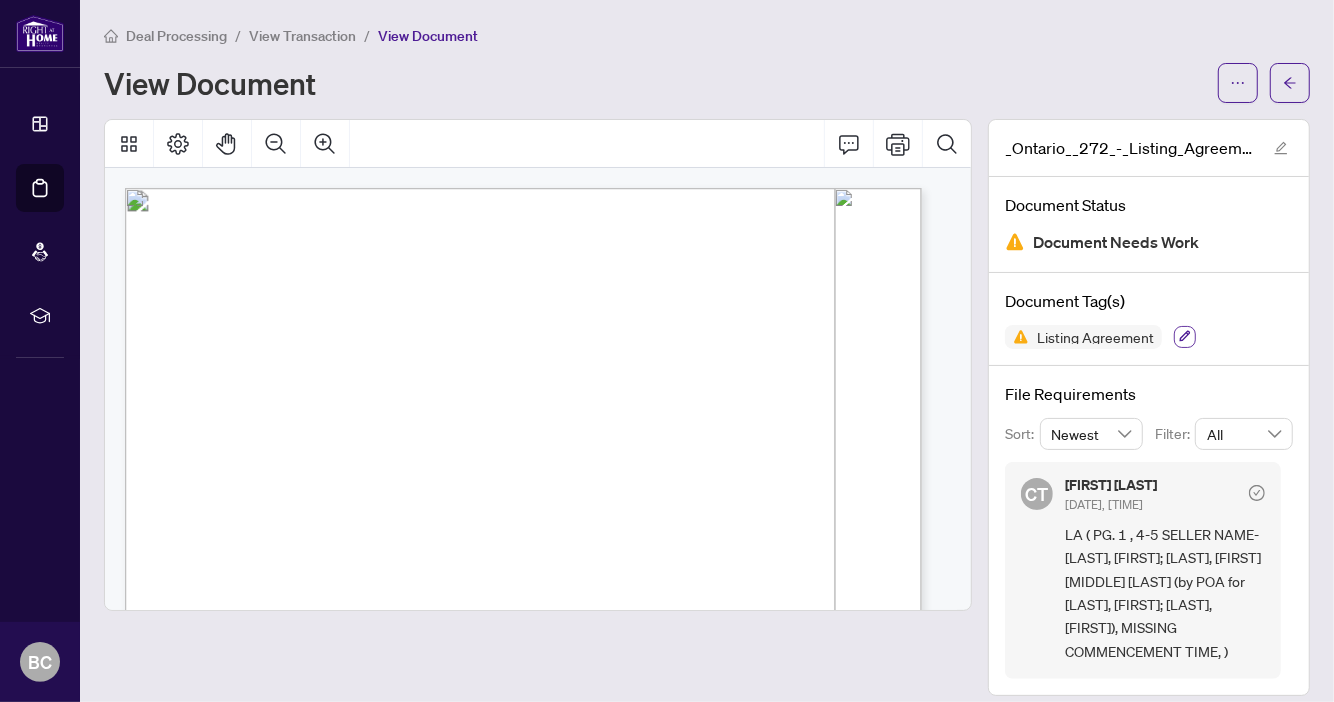 click 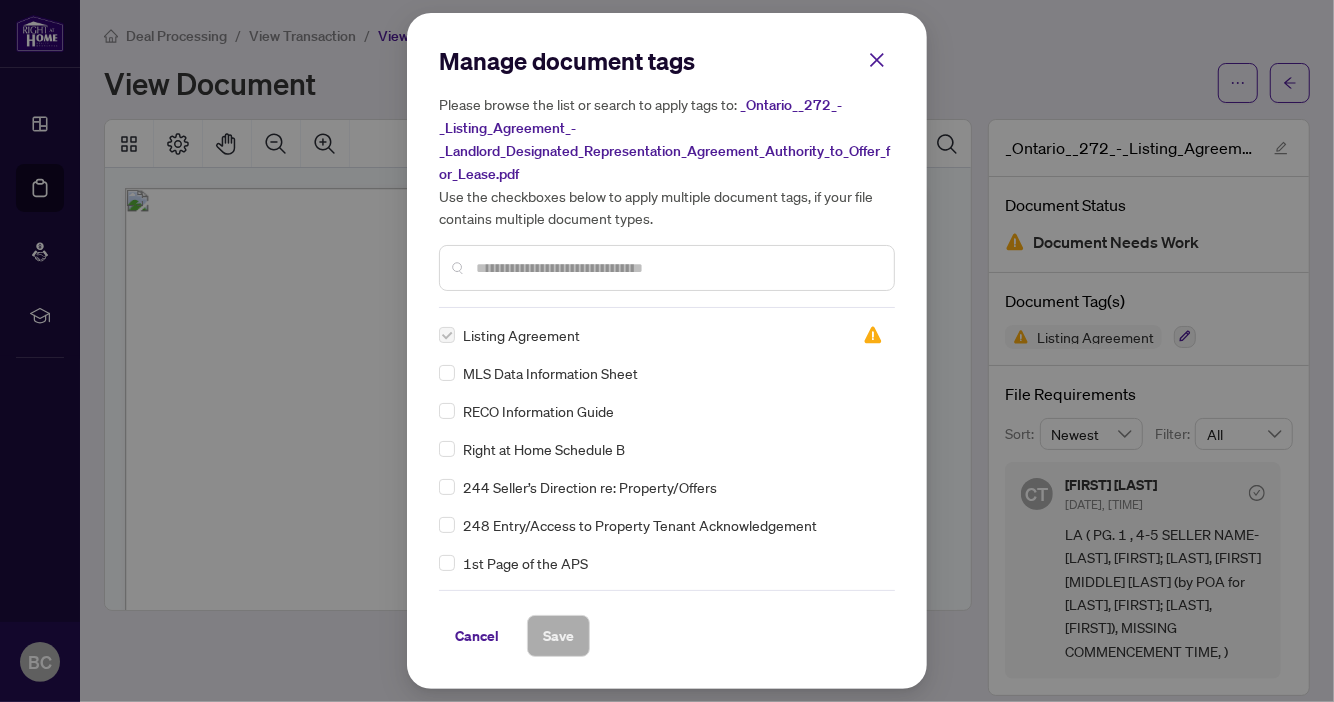 scroll, scrollTop: 23, scrollLeft: 0, axis: vertical 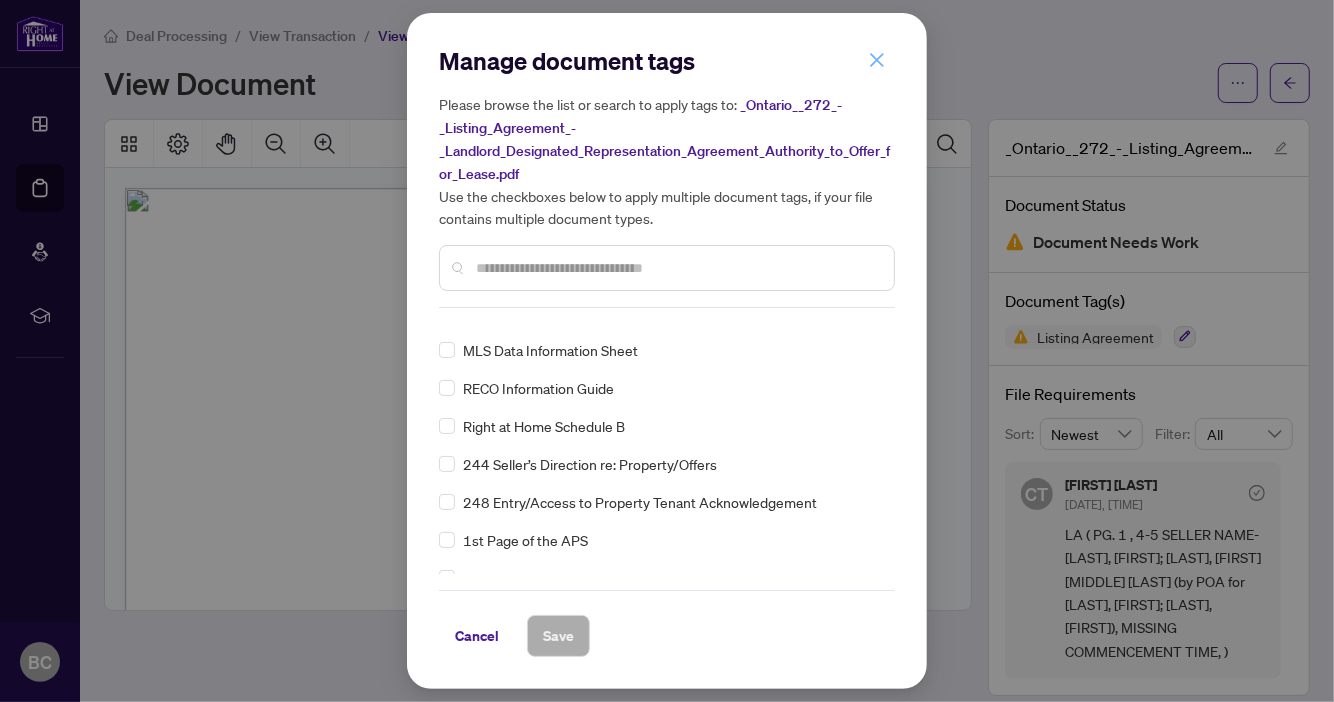 click 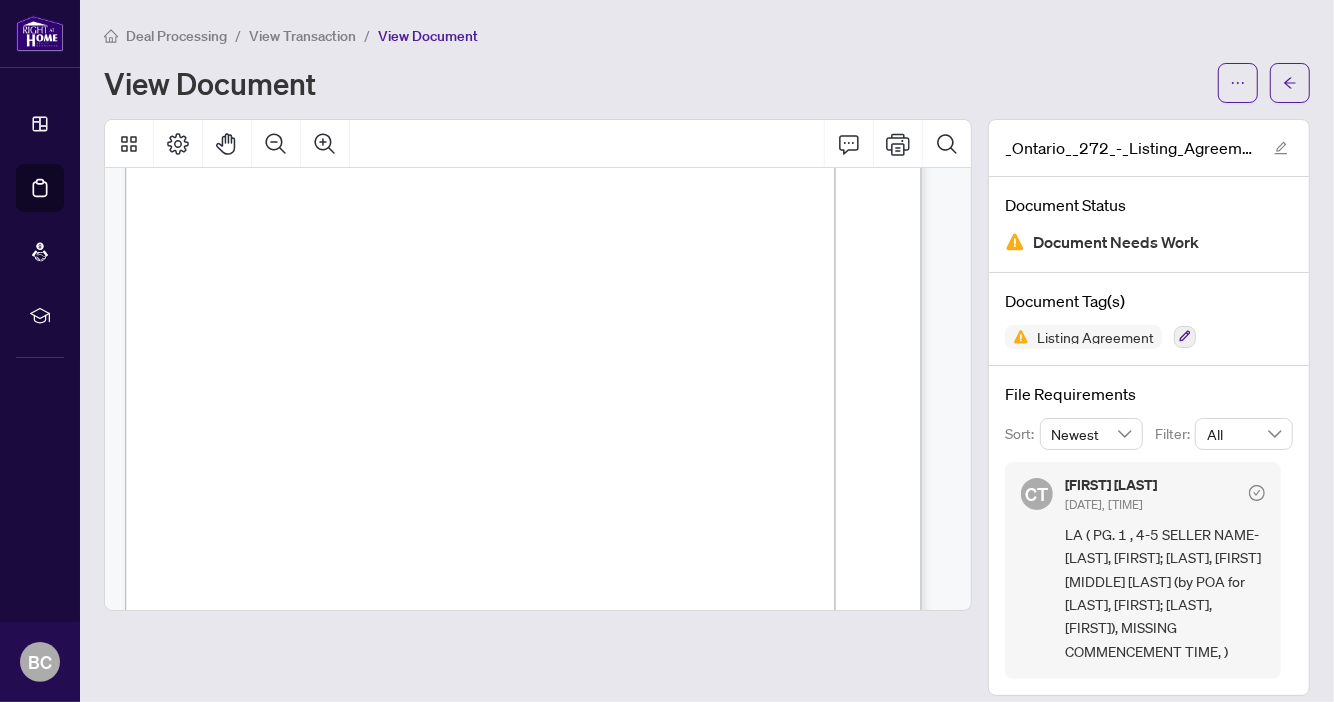 scroll, scrollTop: 275, scrollLeft: 0, axis: vertical 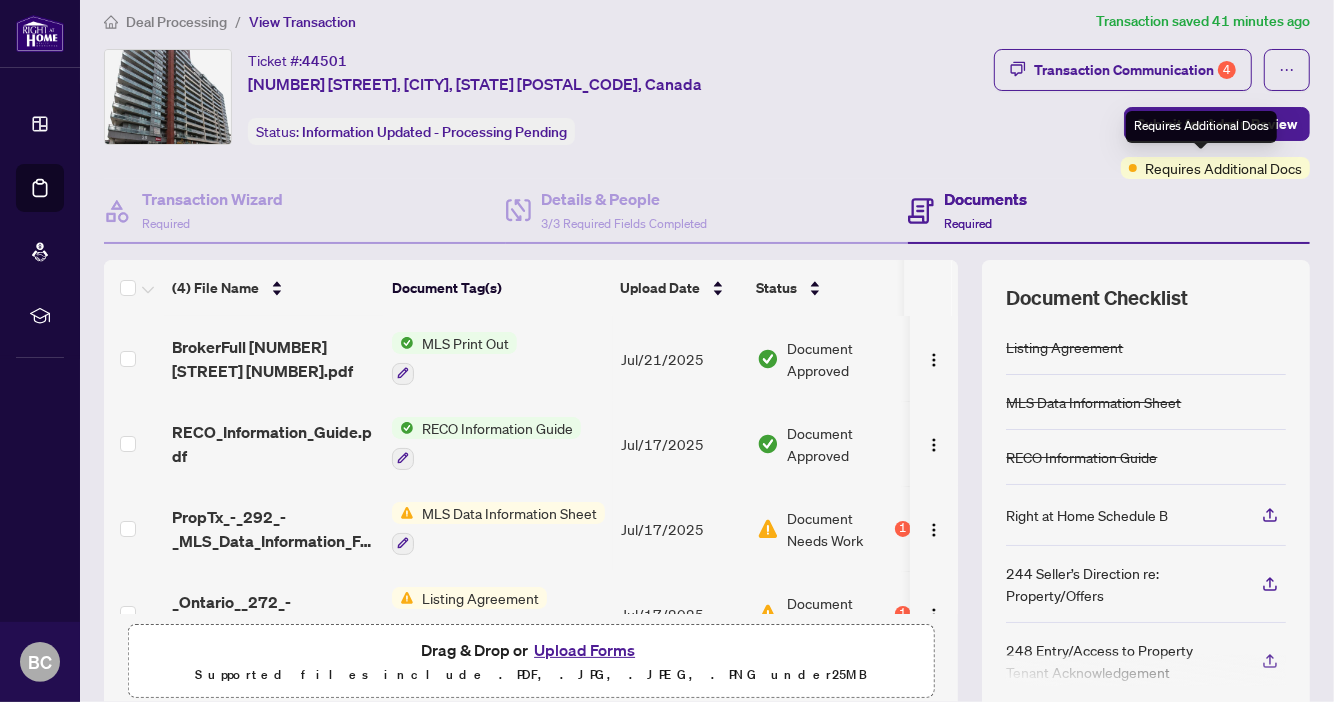 click on "Requires Additional Docs" at bounding box center [1223, 168] 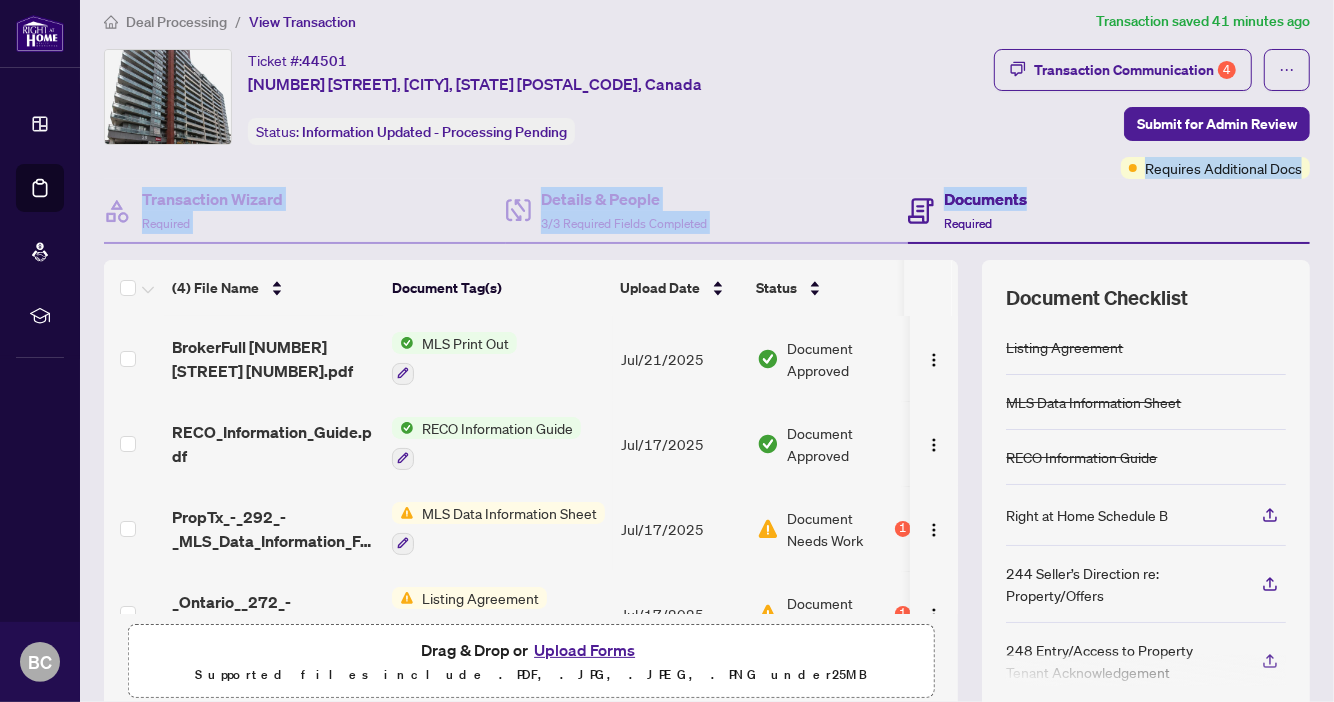 drag, startPoint x: 1021, startPoint y: 187, endPoint x: 1038, endPoint y: 136, distance: 53.75872 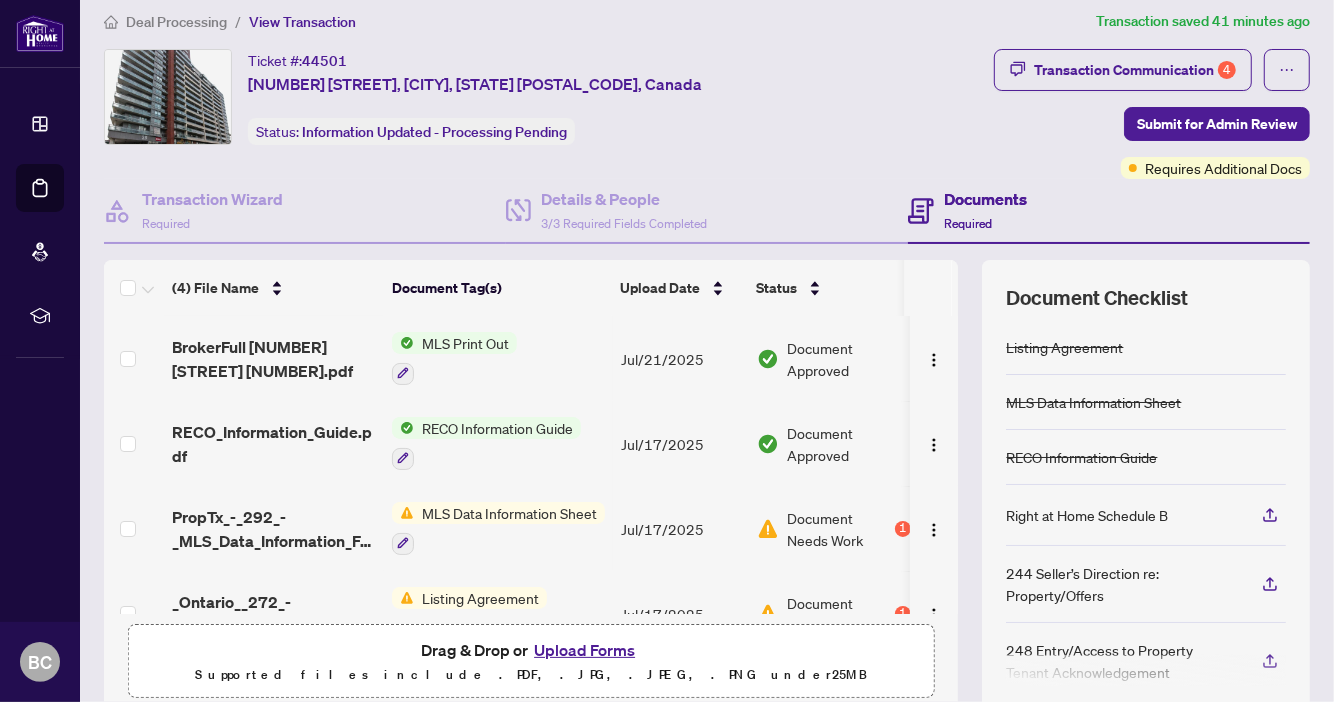click on "Transaction Communication 4 Submit for Admin Review Requires Additional Docs" at bounding box center [1081, 114] 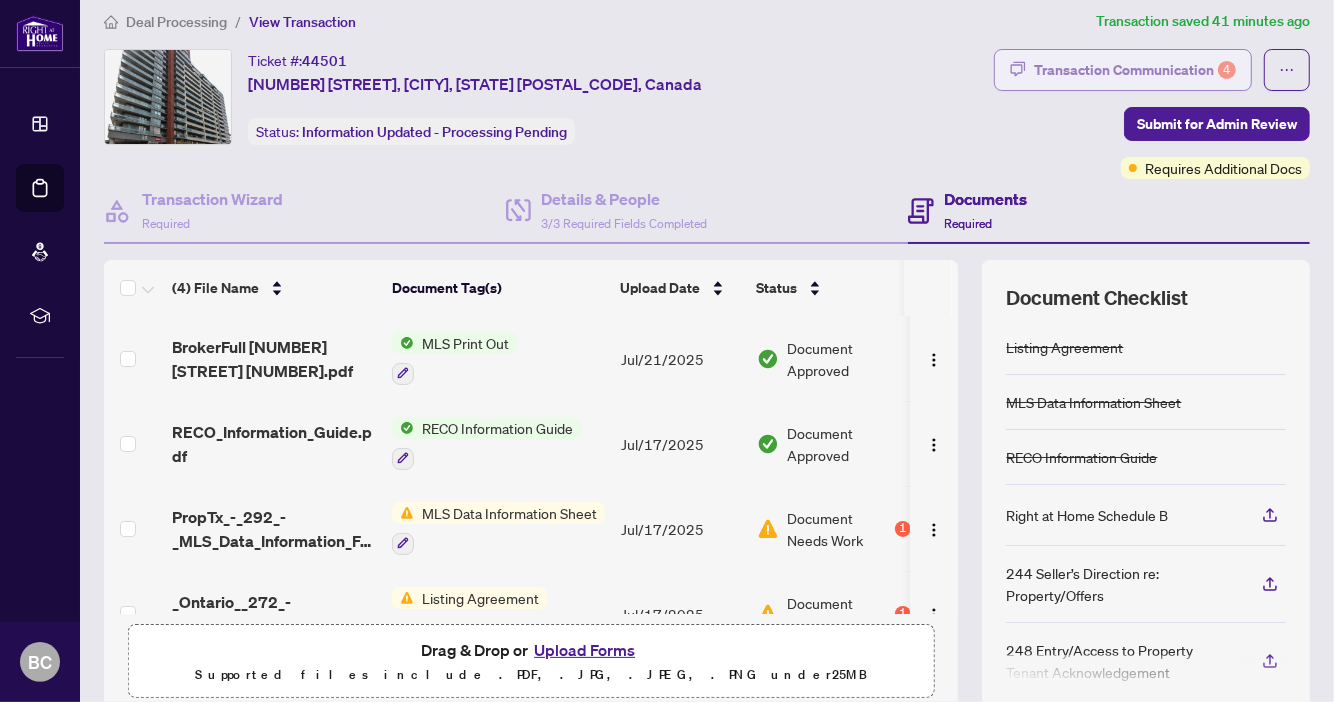 click on "Transaction Communication 4" at bounding box center [1135, 70] 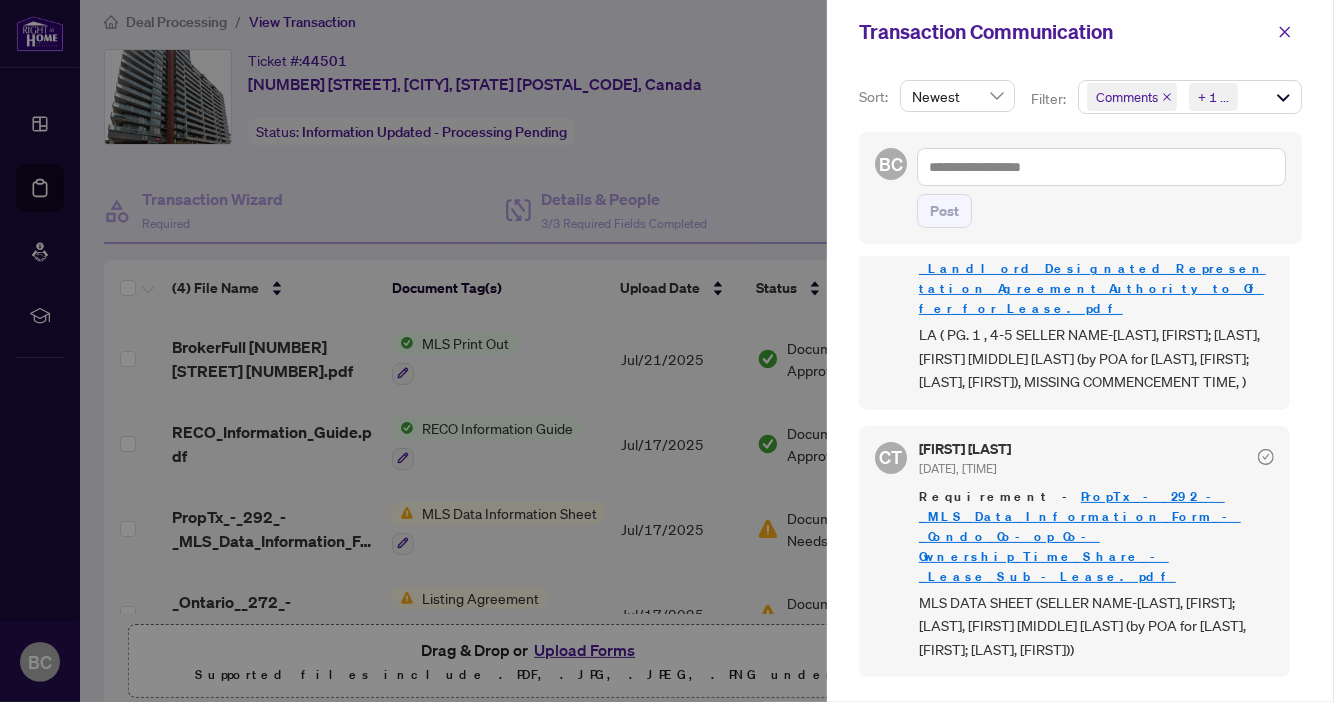 scroll, scrollTop: 249, scrollLeft: 0, axis: vertical 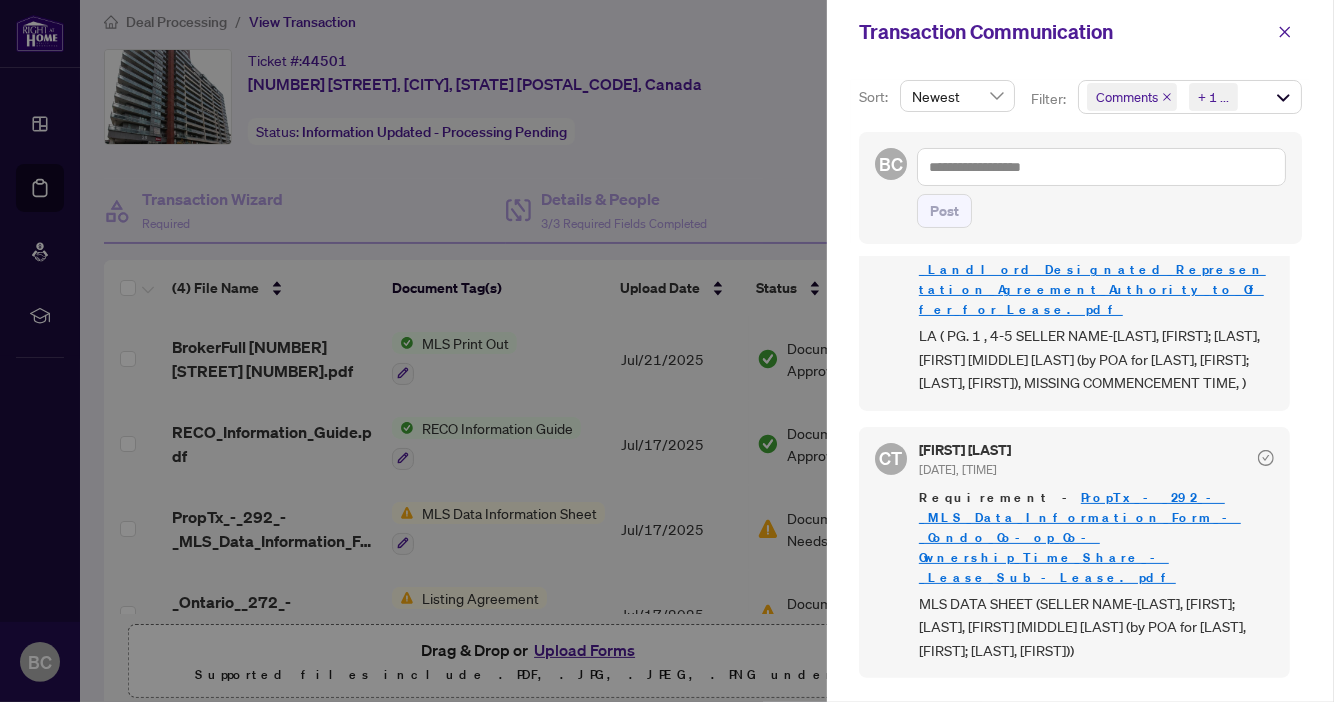 click at bounding box center [667, 351] 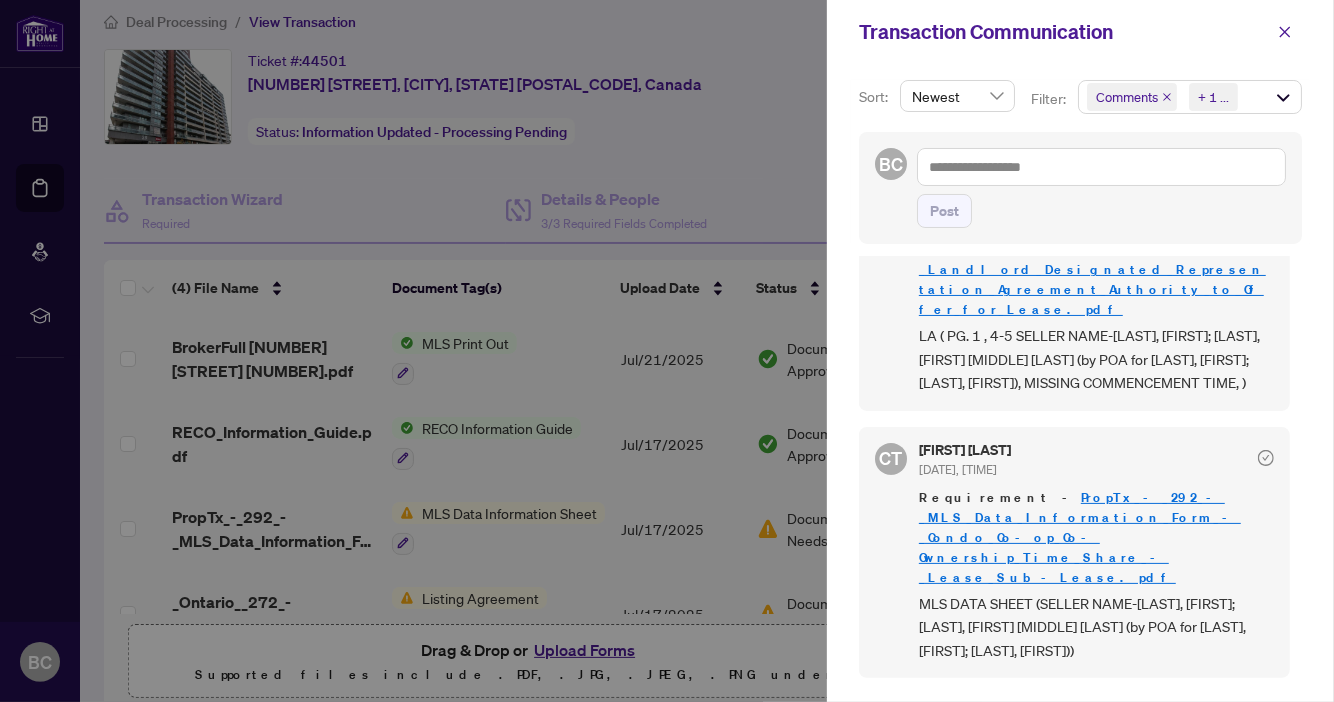 click at bounding box center [667, 351] 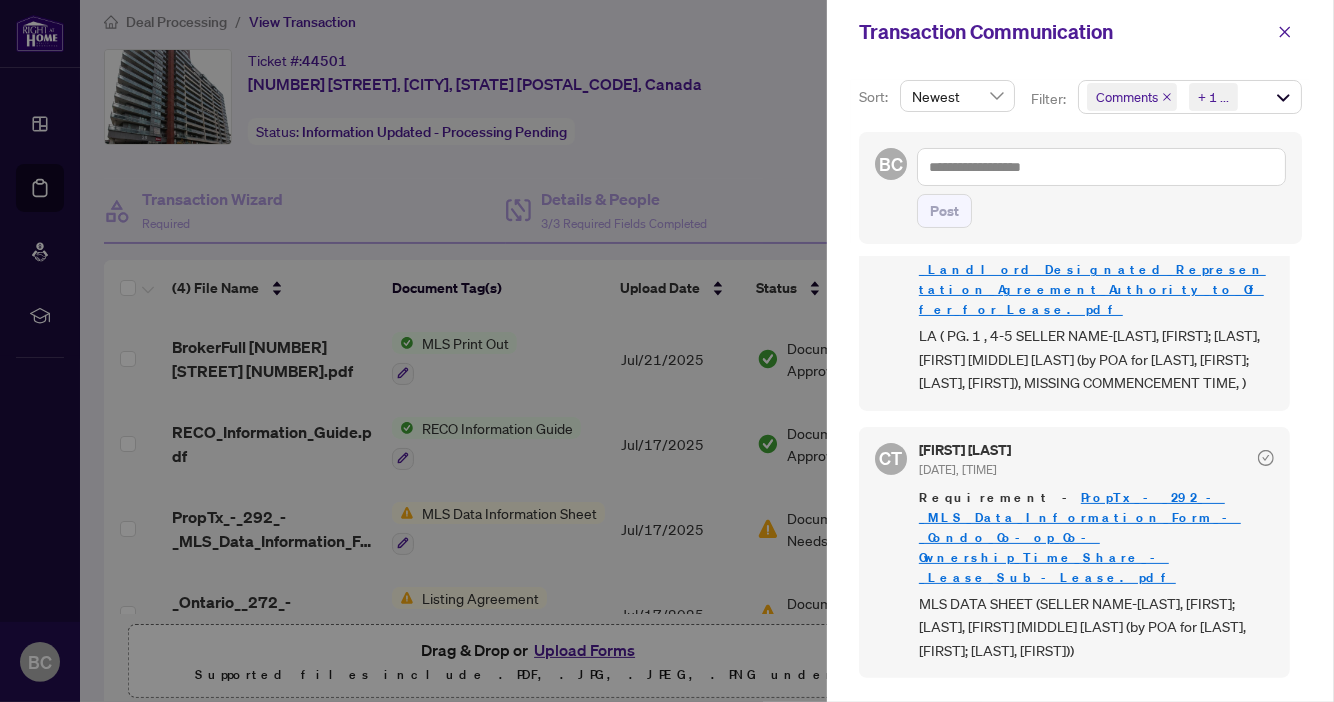 click at bounding box center (667, 351) 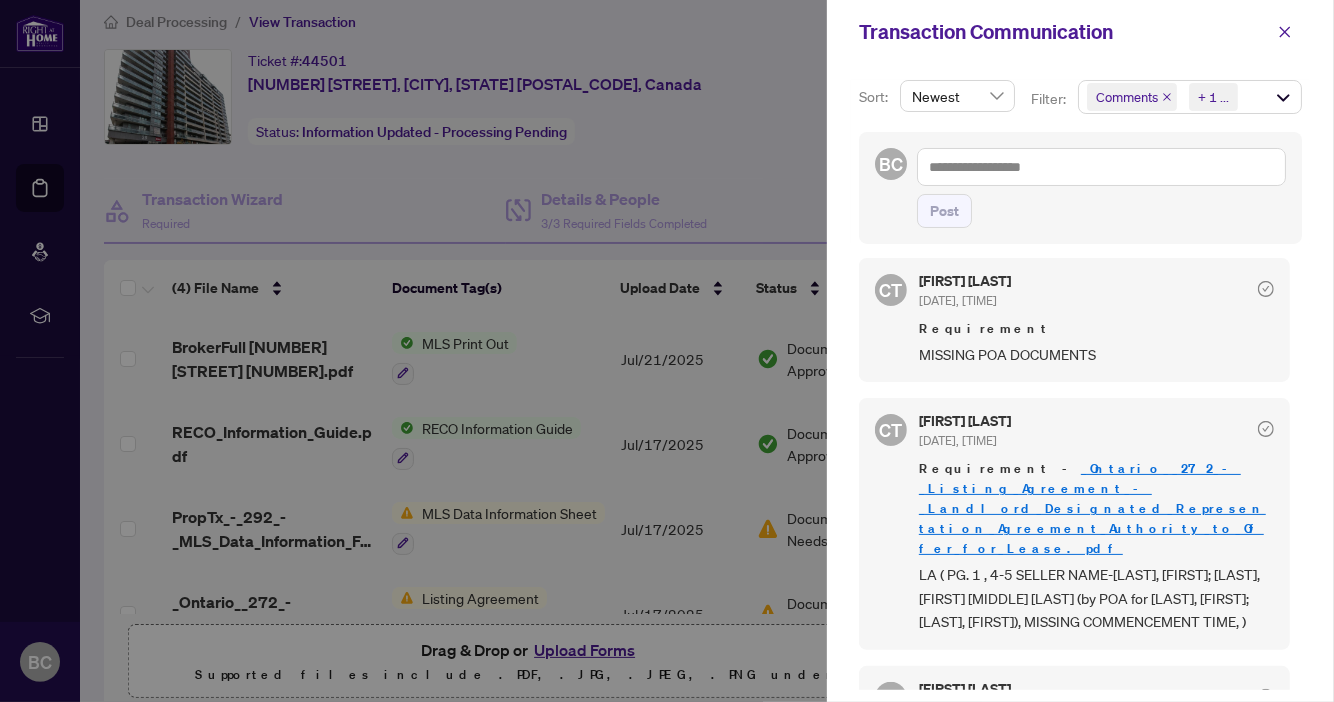 scroll, scrollTop: 0, scrollLeft: 0, axis: both 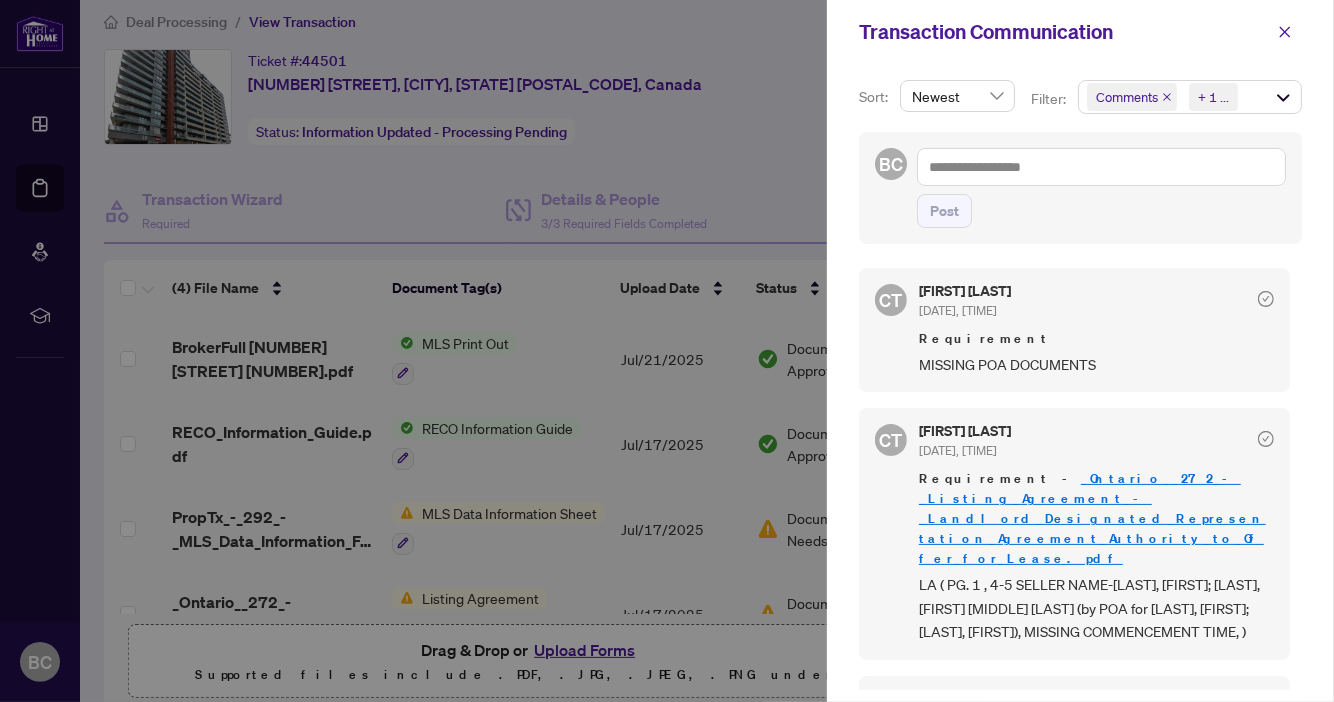 click at bounding box center (667, 351) 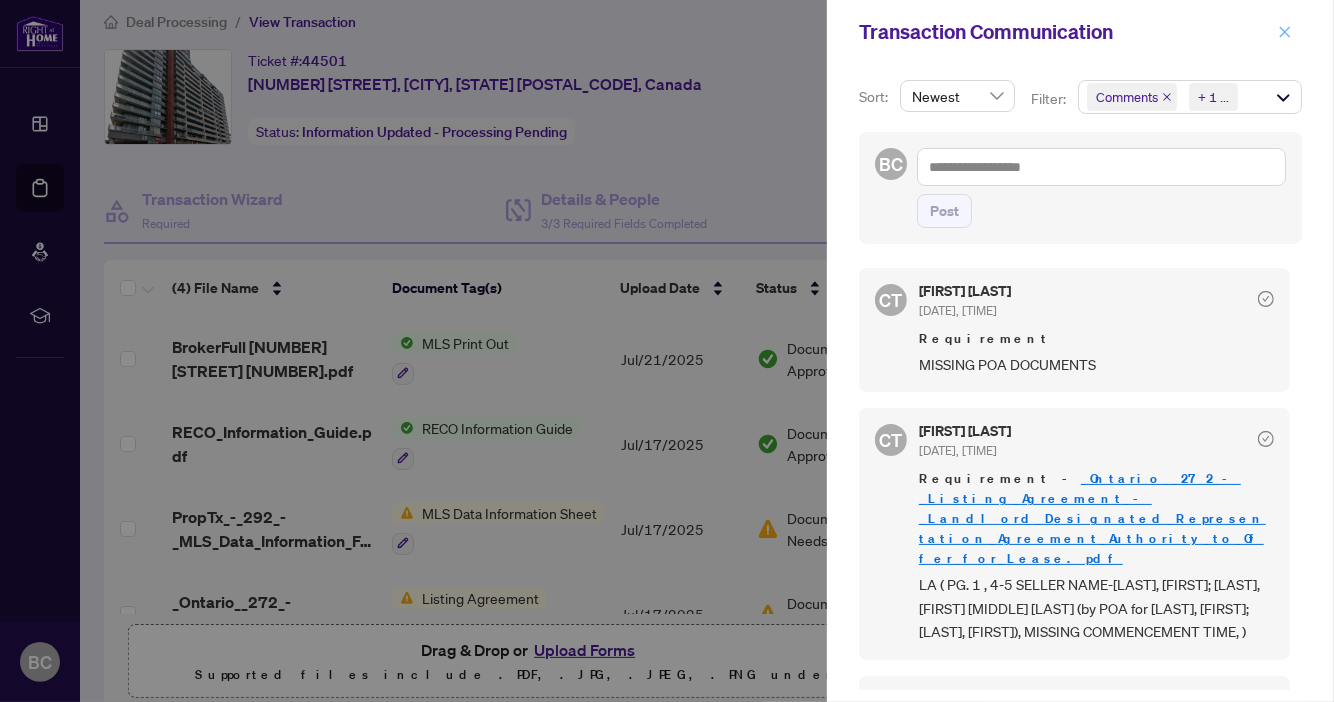 click 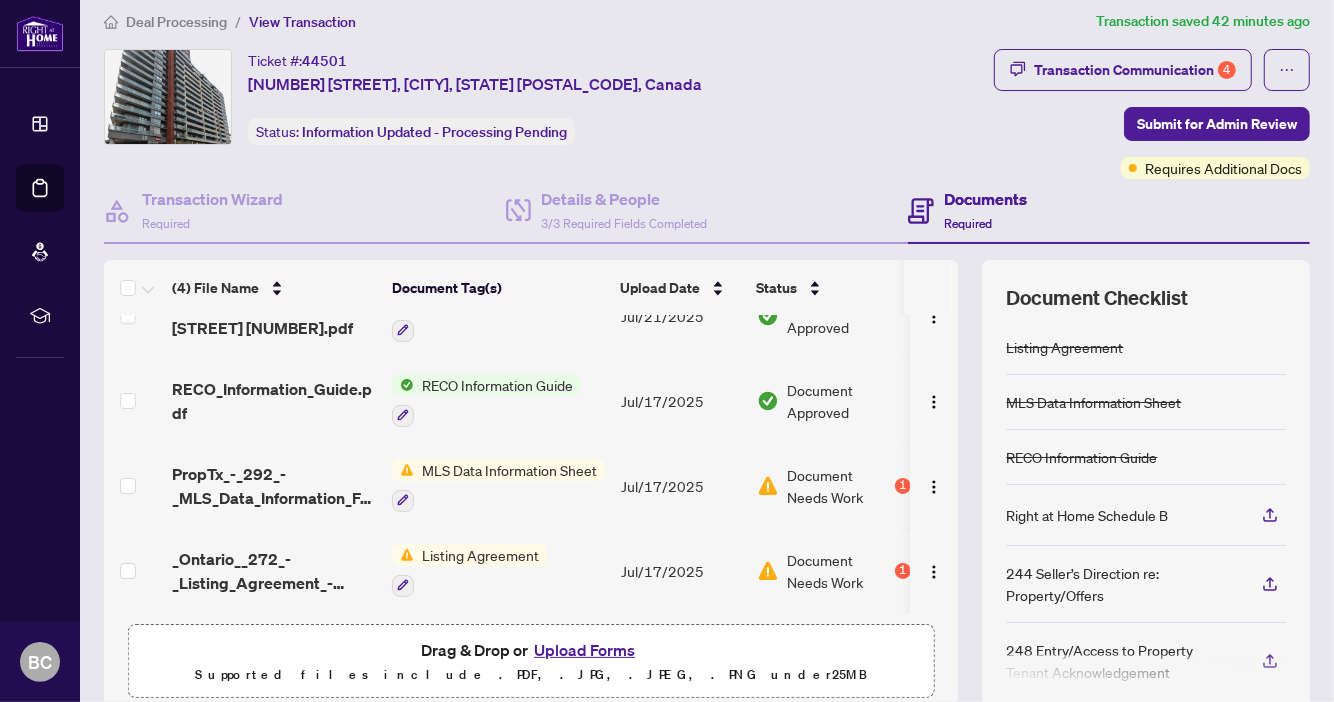 scroll, scrollTop: 0, scrollLeft: 0, axis: both 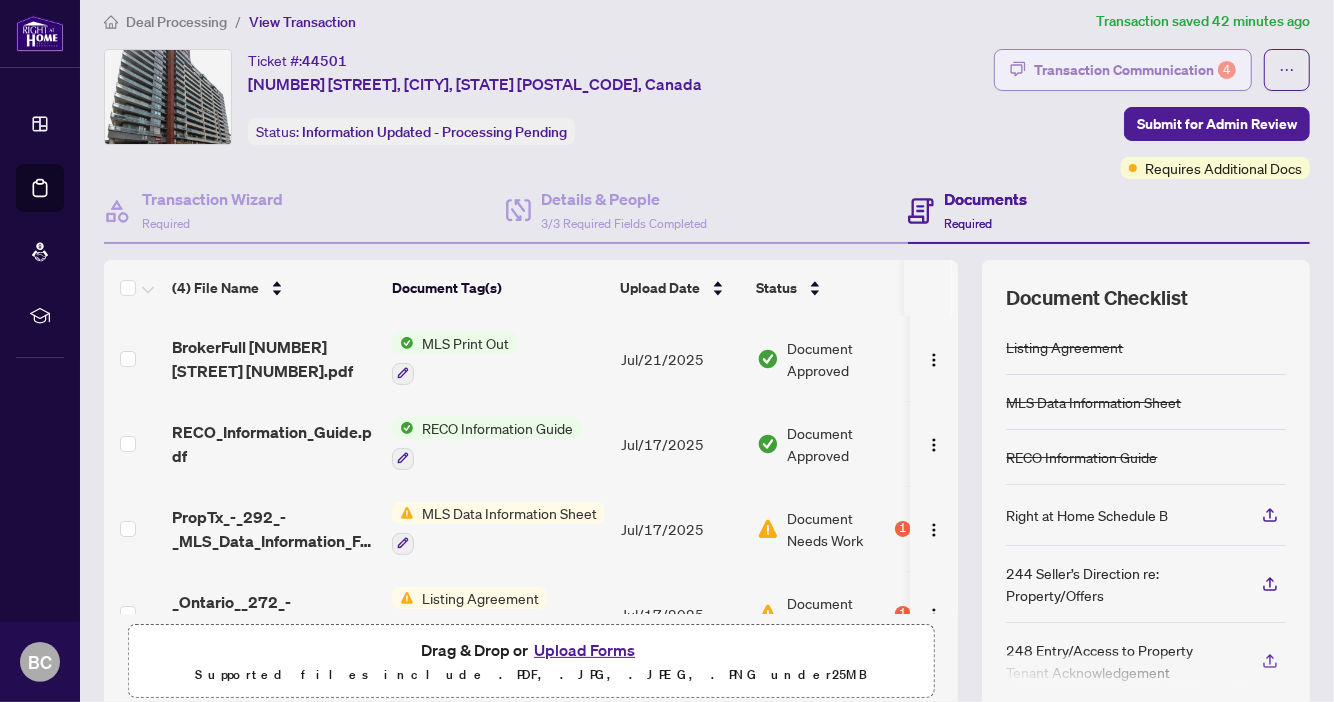 click on "Transaction Communication 4" at bounding box center [1135, 70] 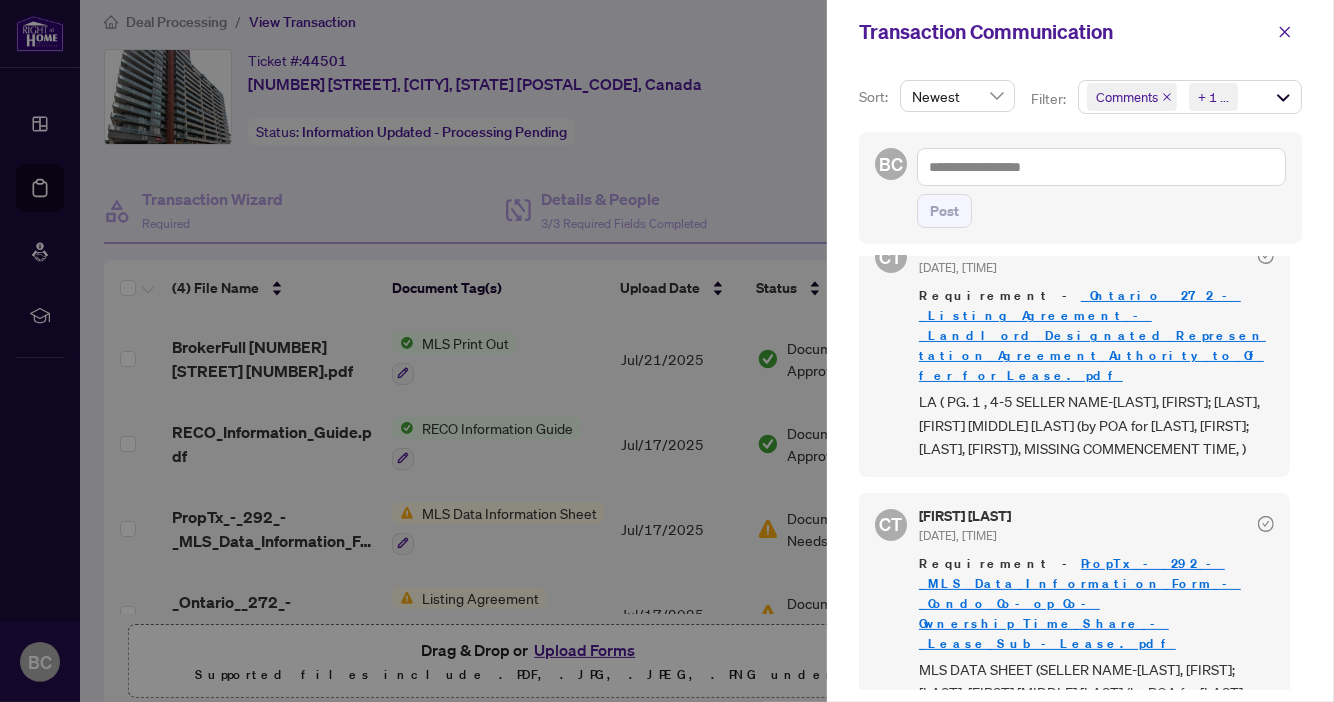 scroll, scrollTop: 185, scrollLeft: 0, axis: vertical 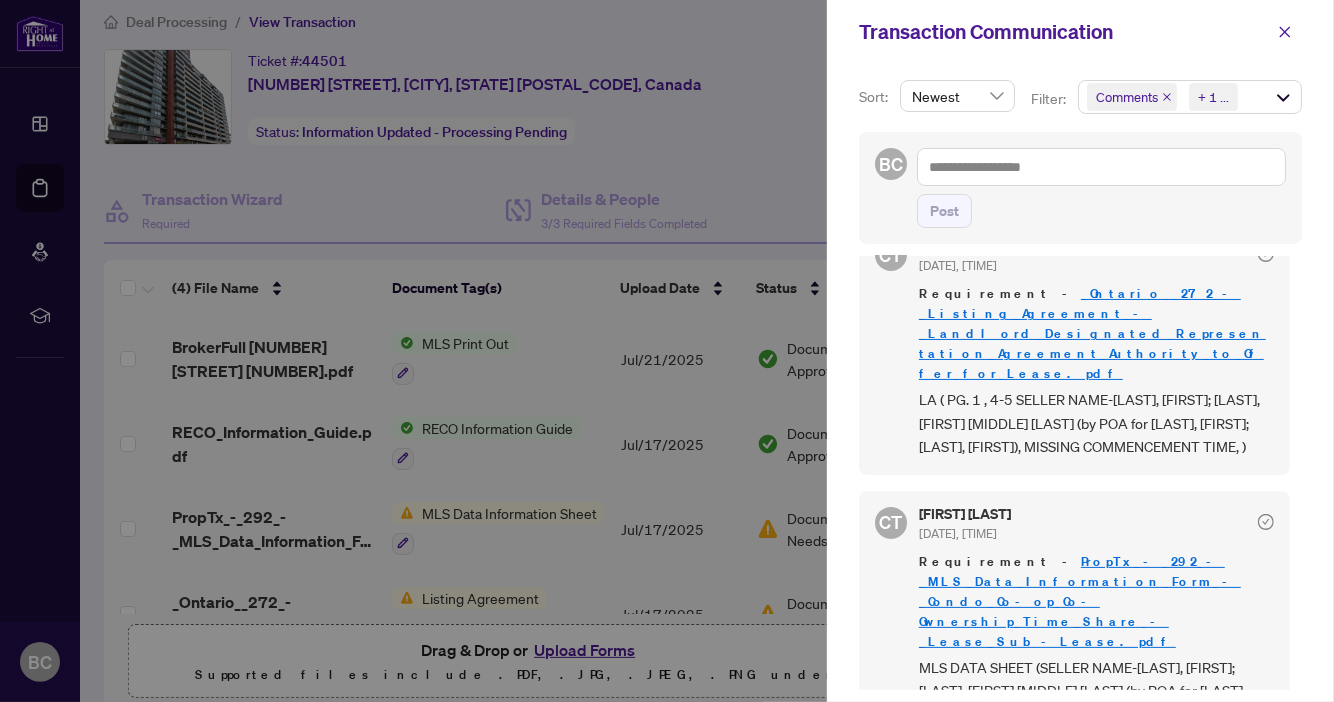 click at bounding box center [667, 351] 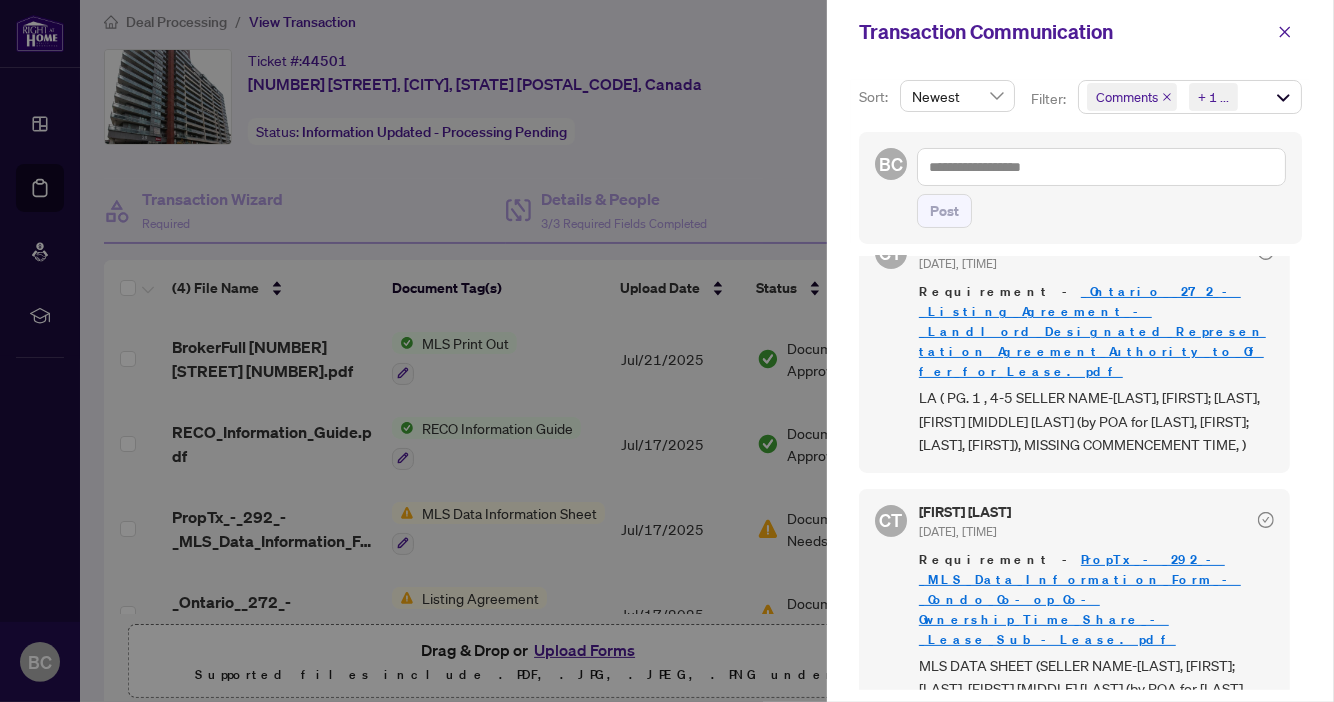 scroll, scrollTop: 187, scrollLeft: 0, axis: vertical 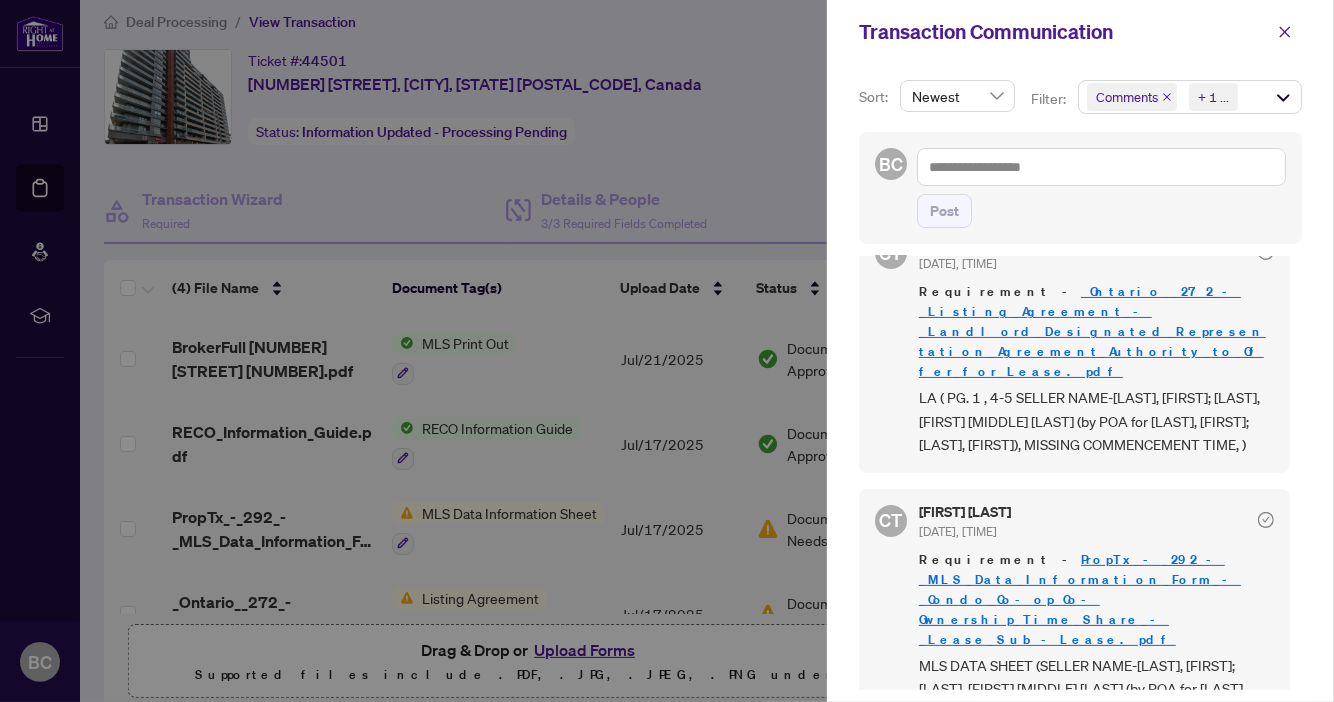 click at bounding box center (667, 351) 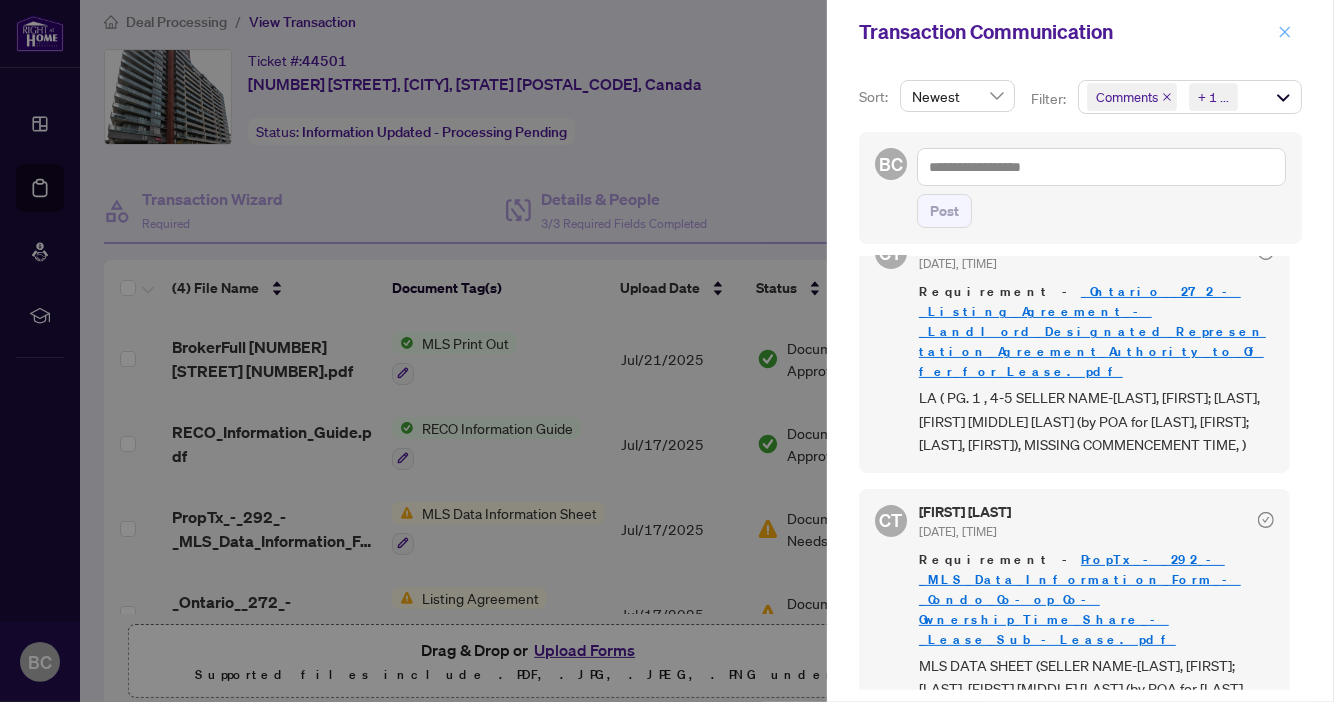 click at bounding box center [1285, 32] 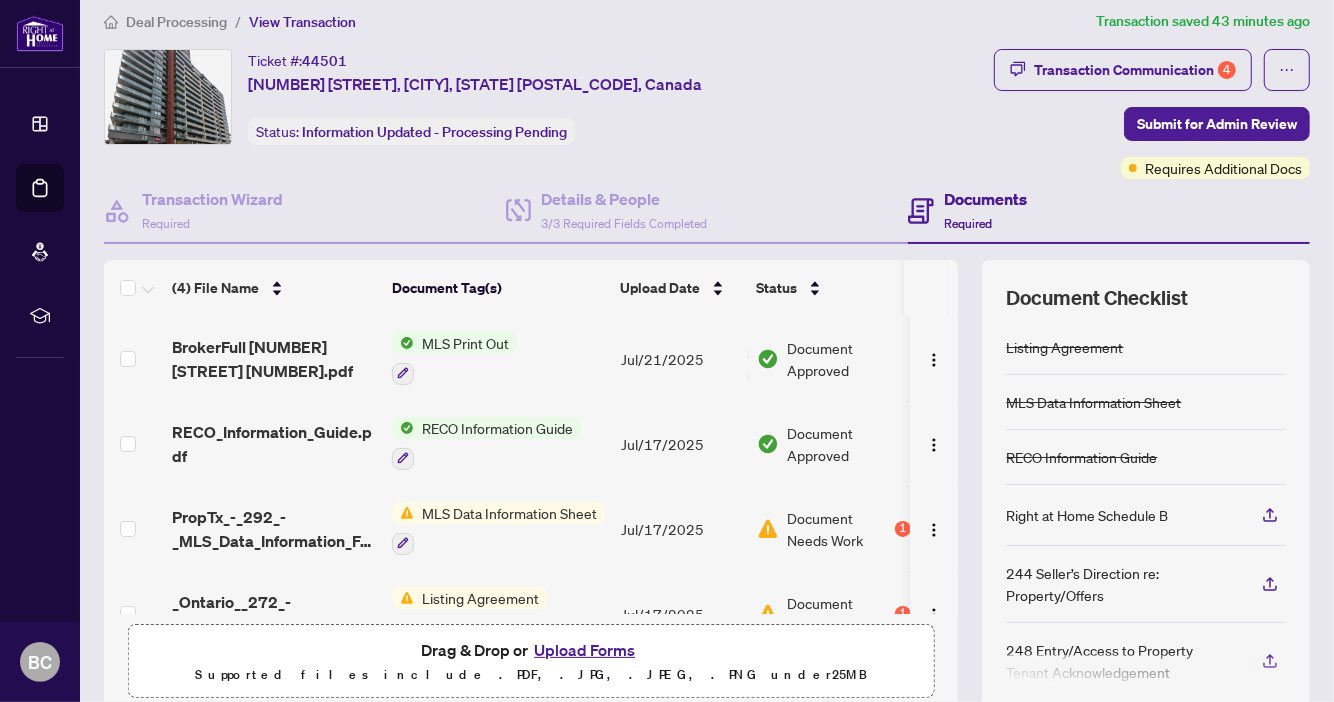 click on "Listing Agreement" at bounding box center [480, 598] 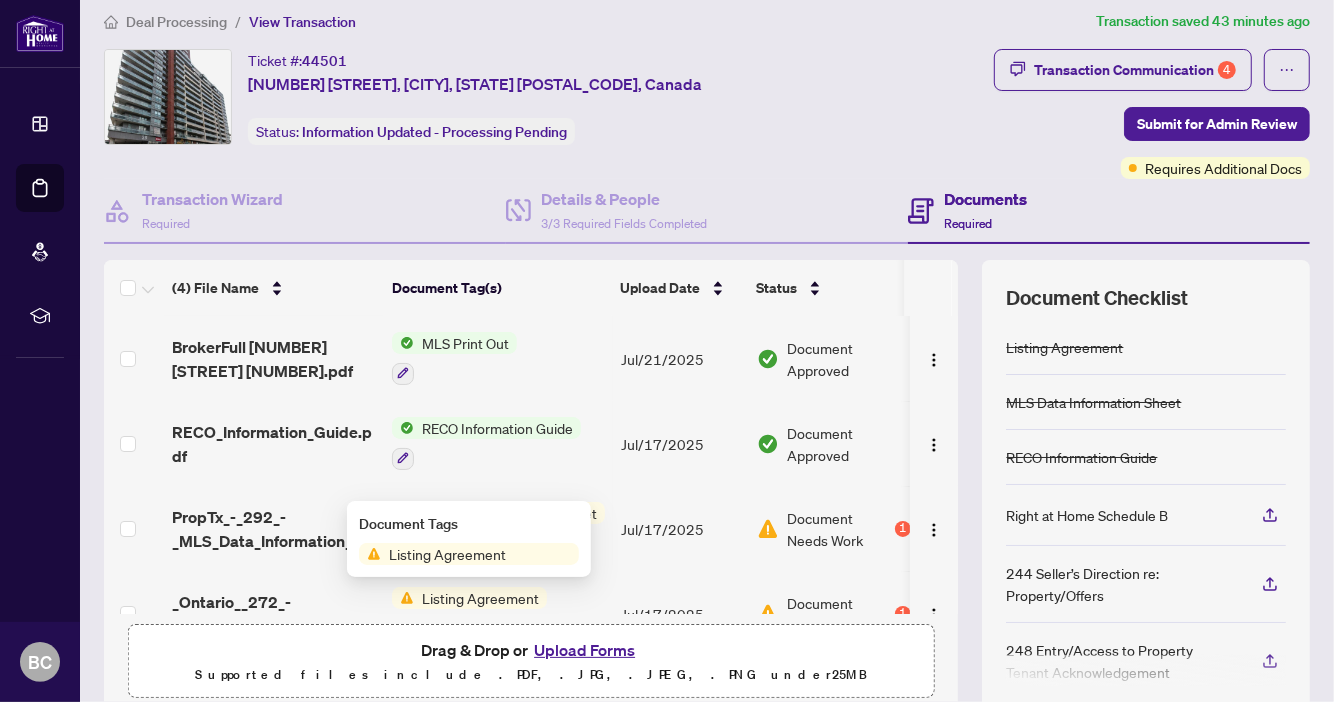 scroll, scrollTop: 44, scrollLeft: 0, axis: vertical 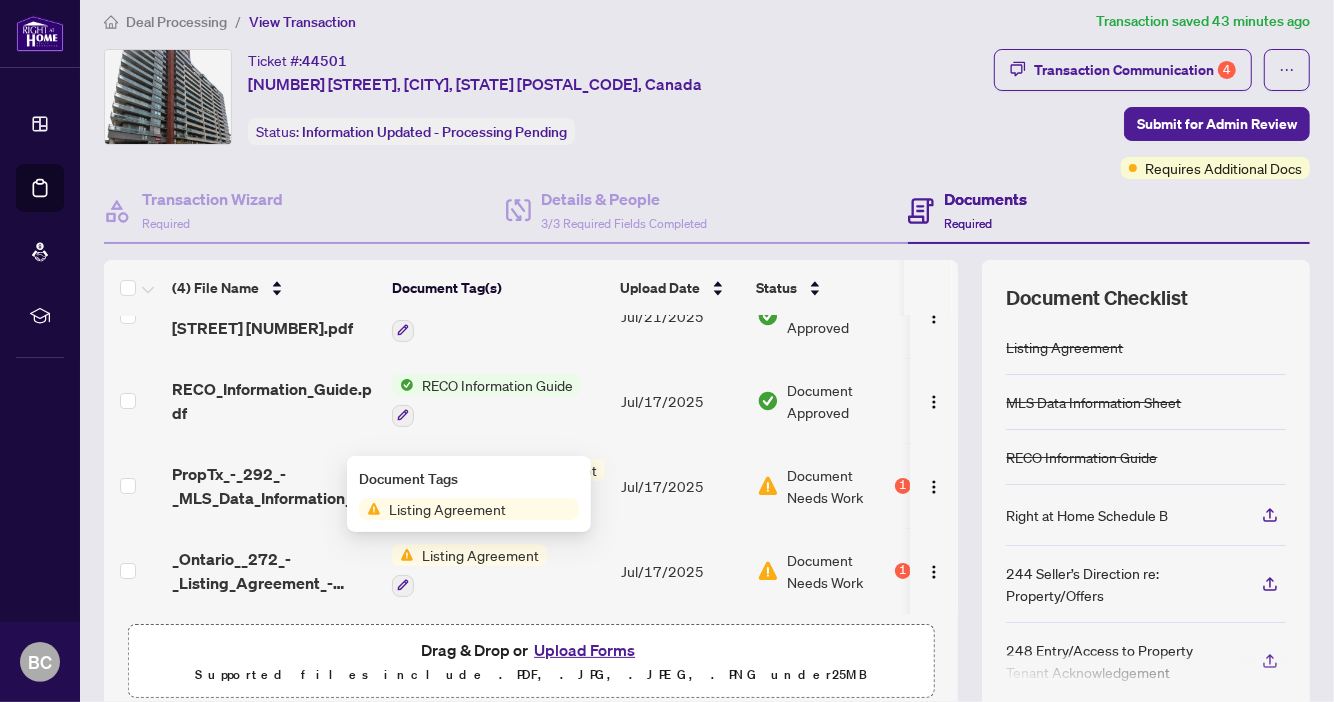 click on "Listing Agreement" at bounding box center [480, 555] 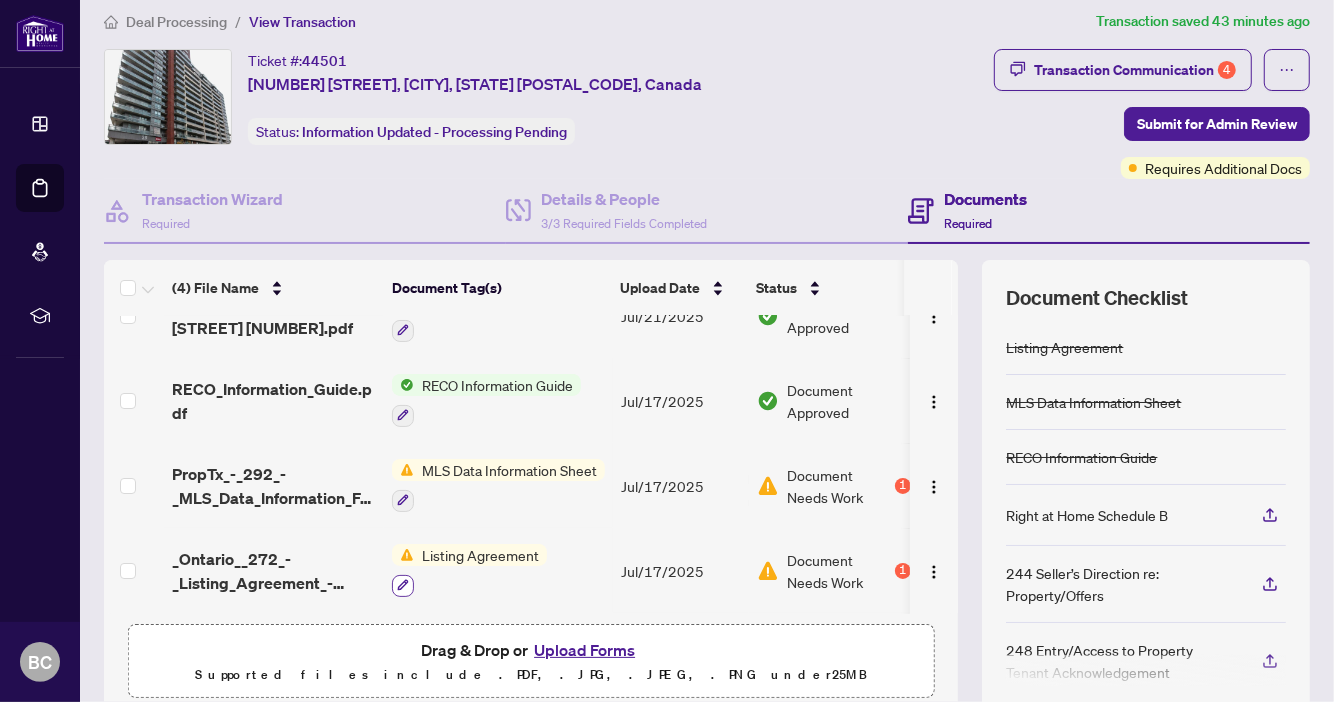 click 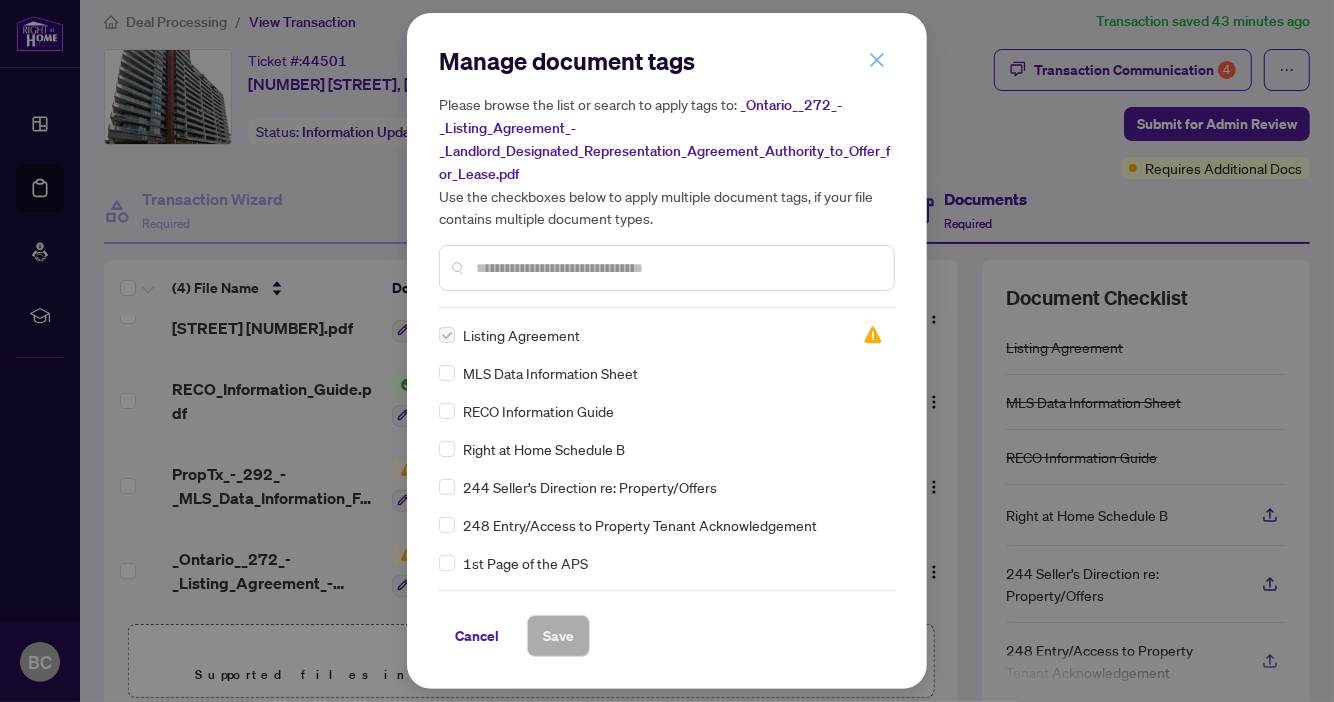 click 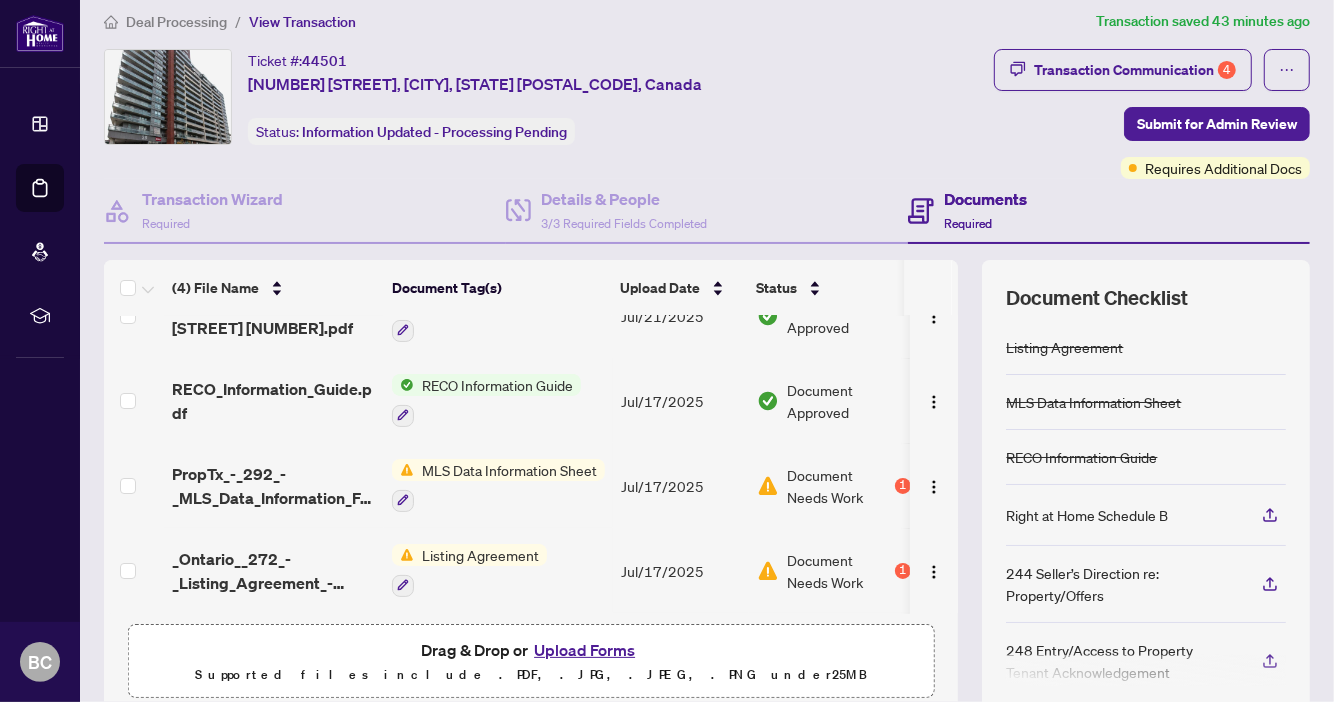 click on "Listing Agreement" at bounding box center (480, 555) 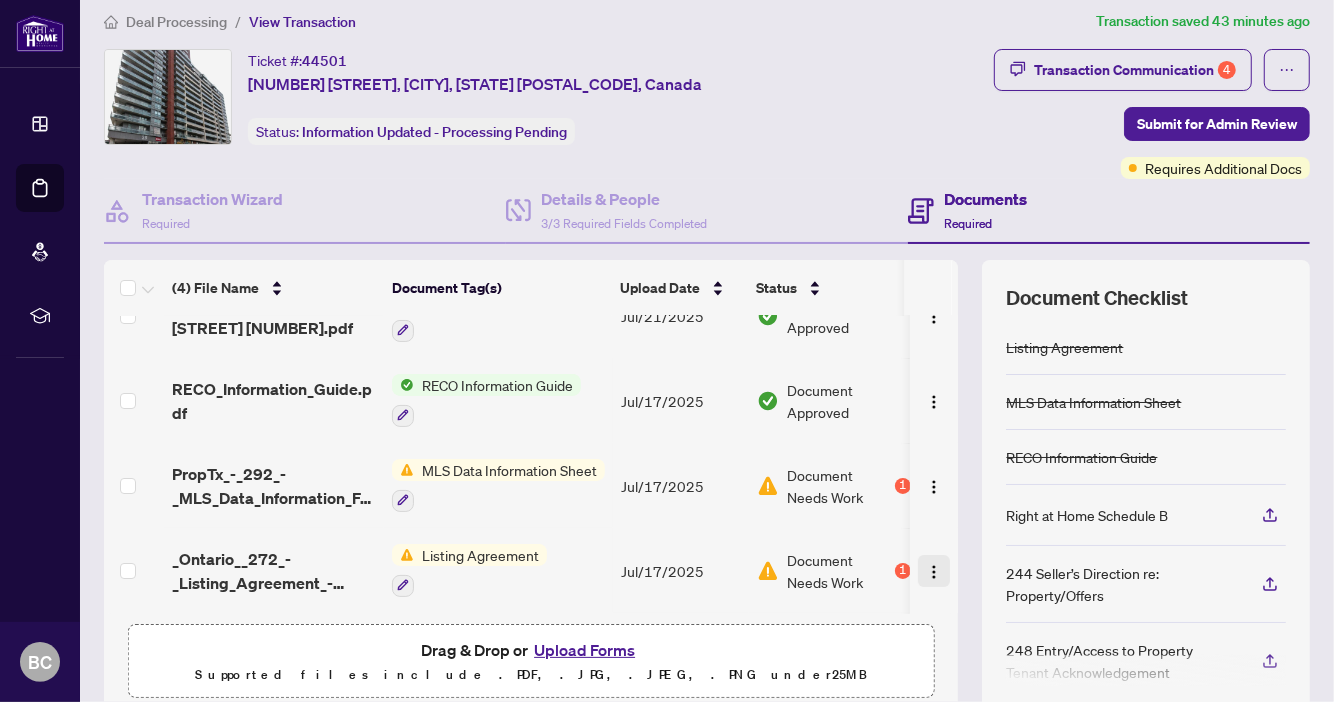 click at bounding box center (934, 572) 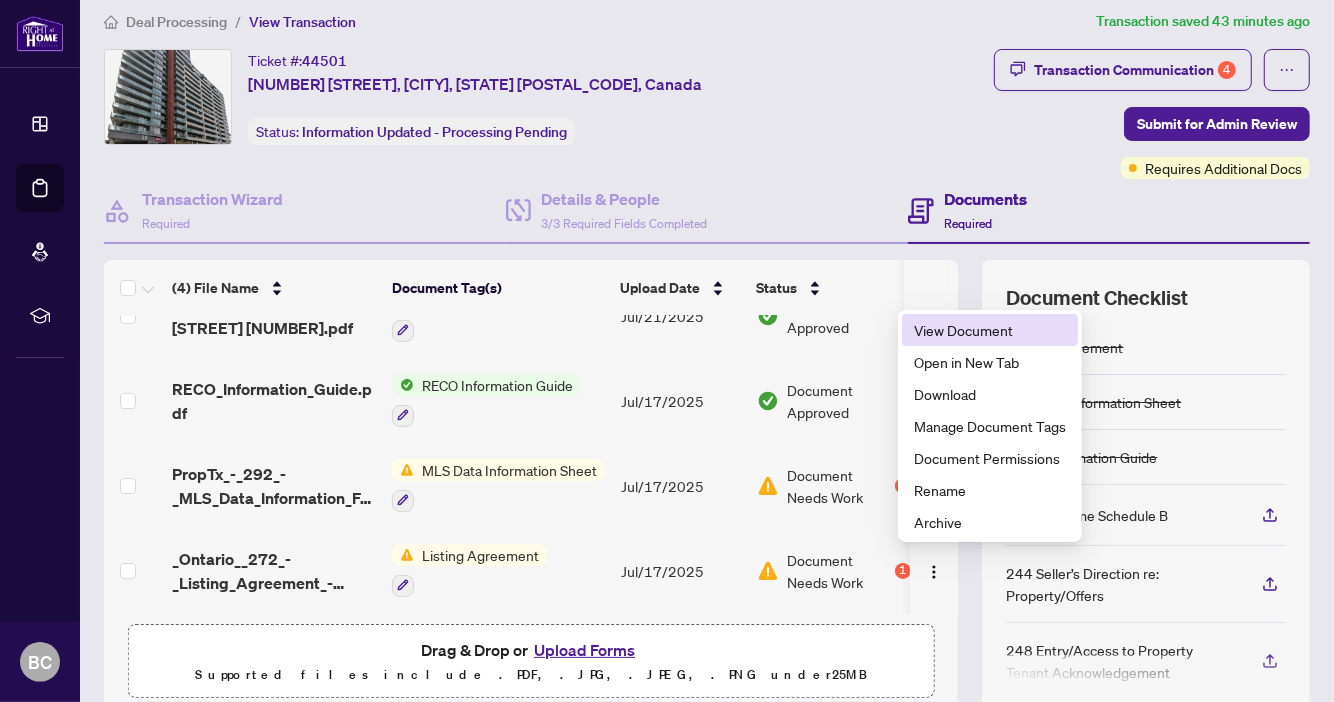 click on "View Document" at bounding box center (990, 330) 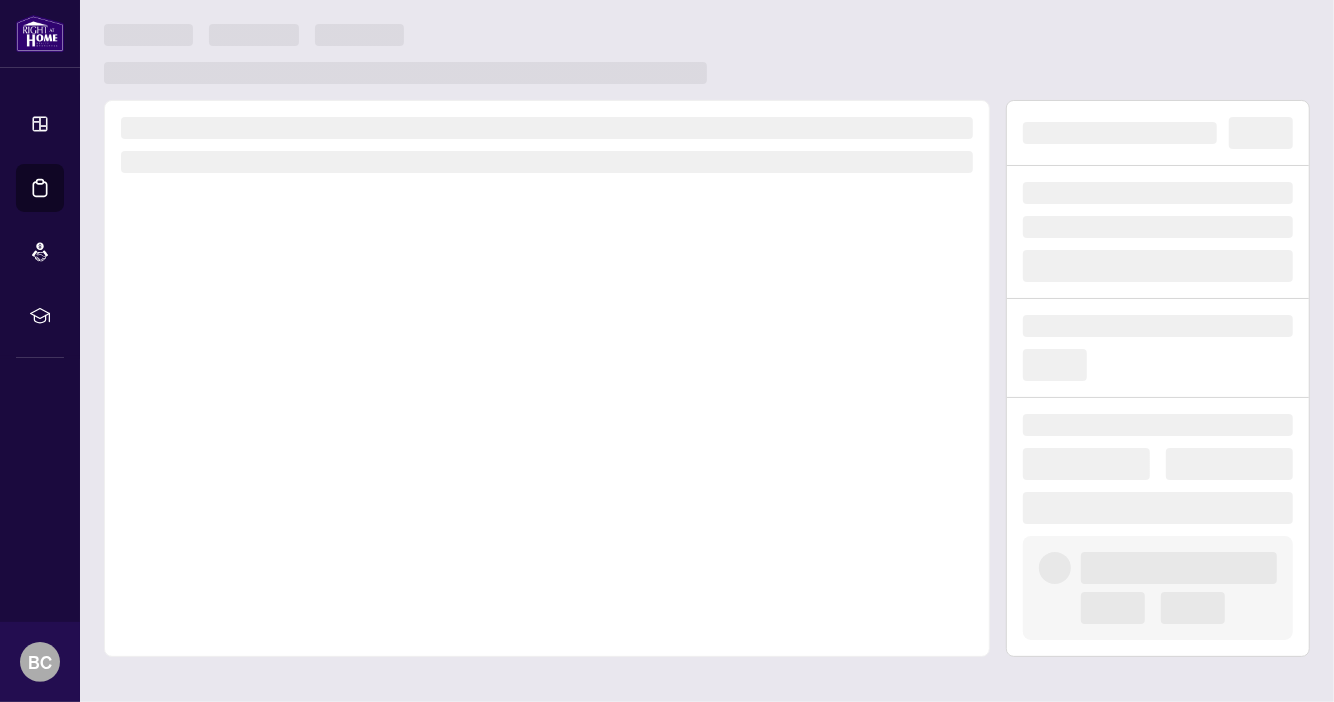 scroll, scrollTop: 0, scrollLeft: 0, axis: both 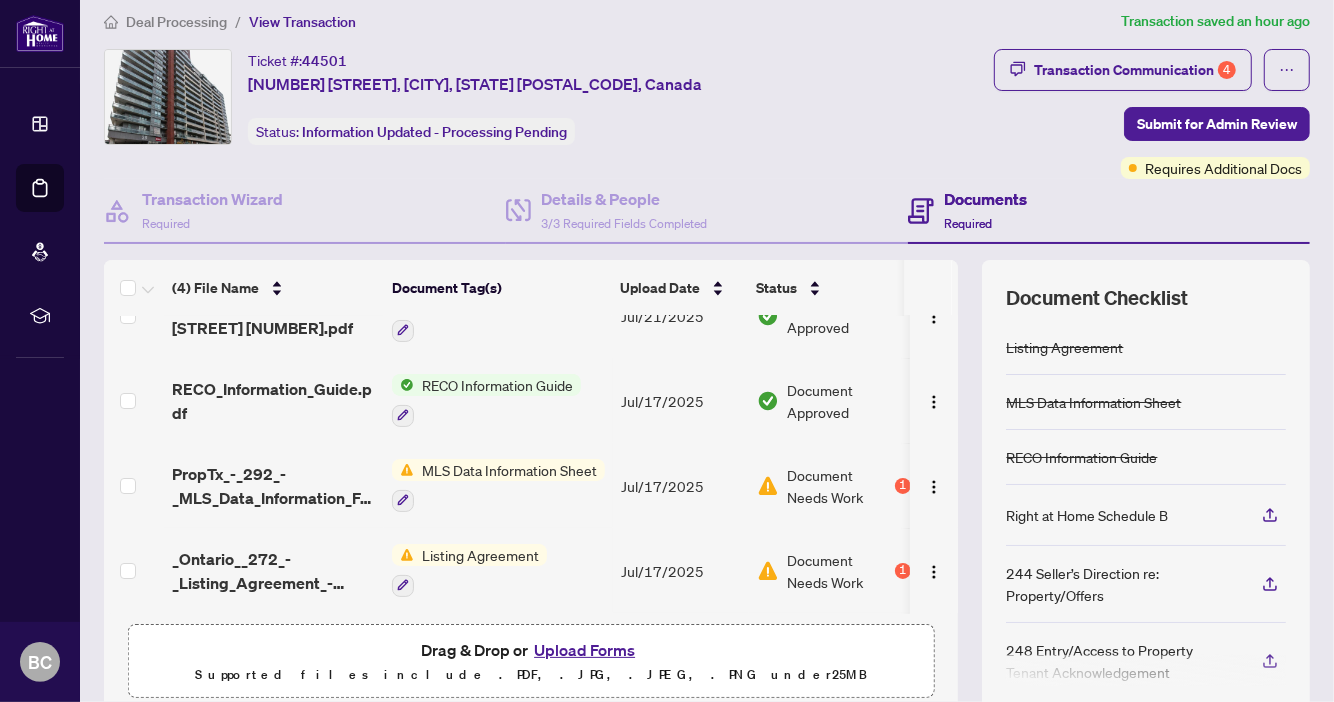 click on "MLS Data Information Sheet" at bounding box center [509, 470] 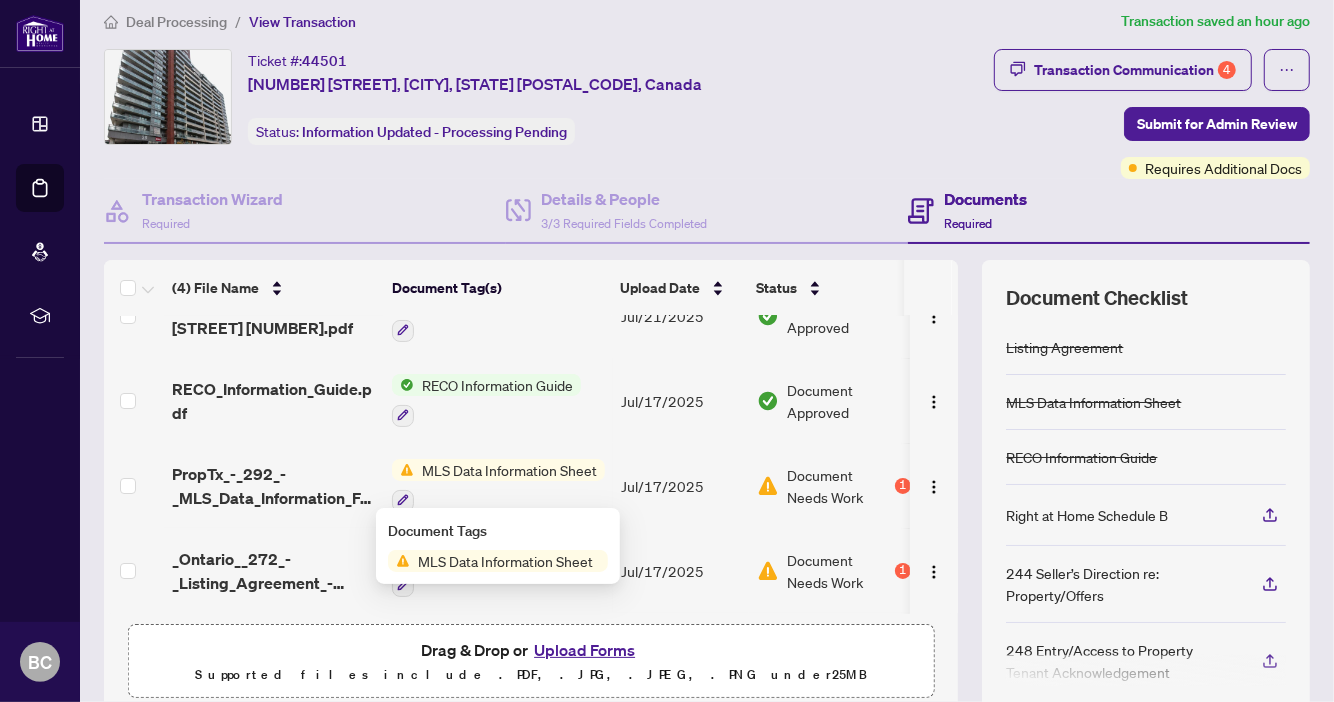 click on "MLS Data Information Sheet" at bounding box center [505, 561] 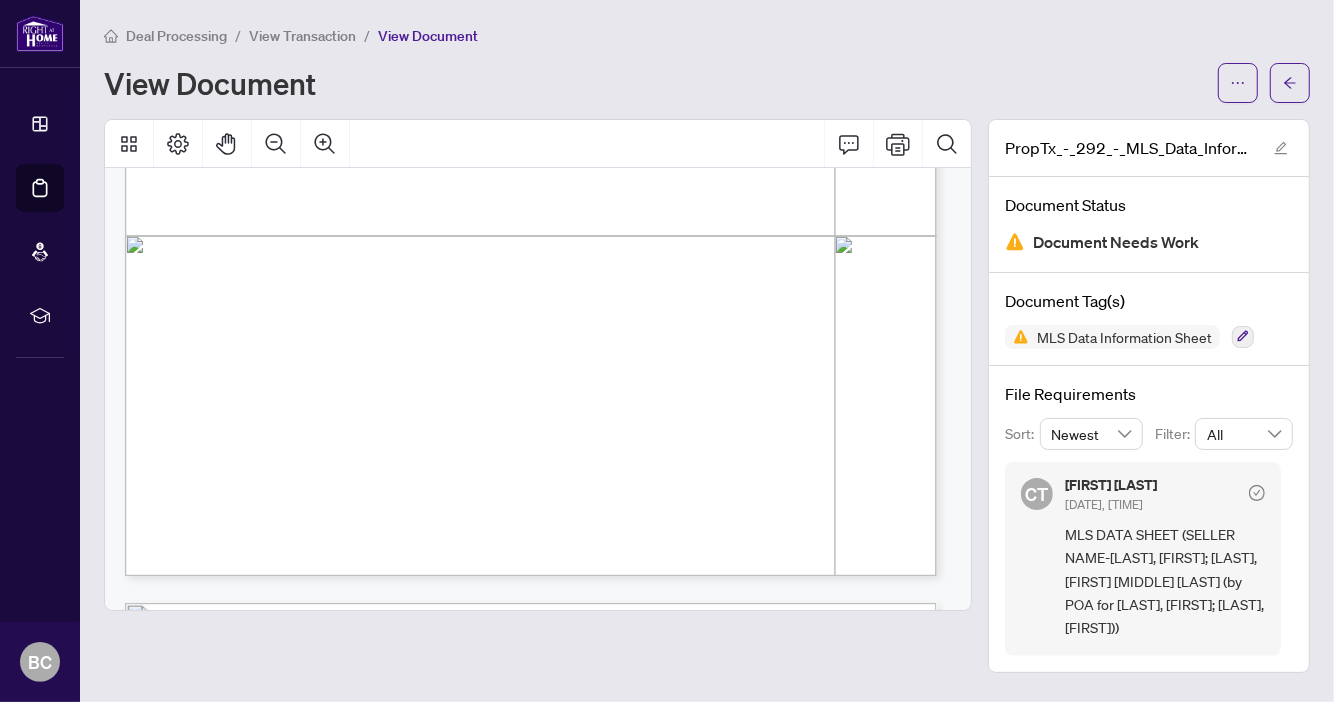 scroll, scrollTop: 673, scrollLeft: 0, axis: vertical 